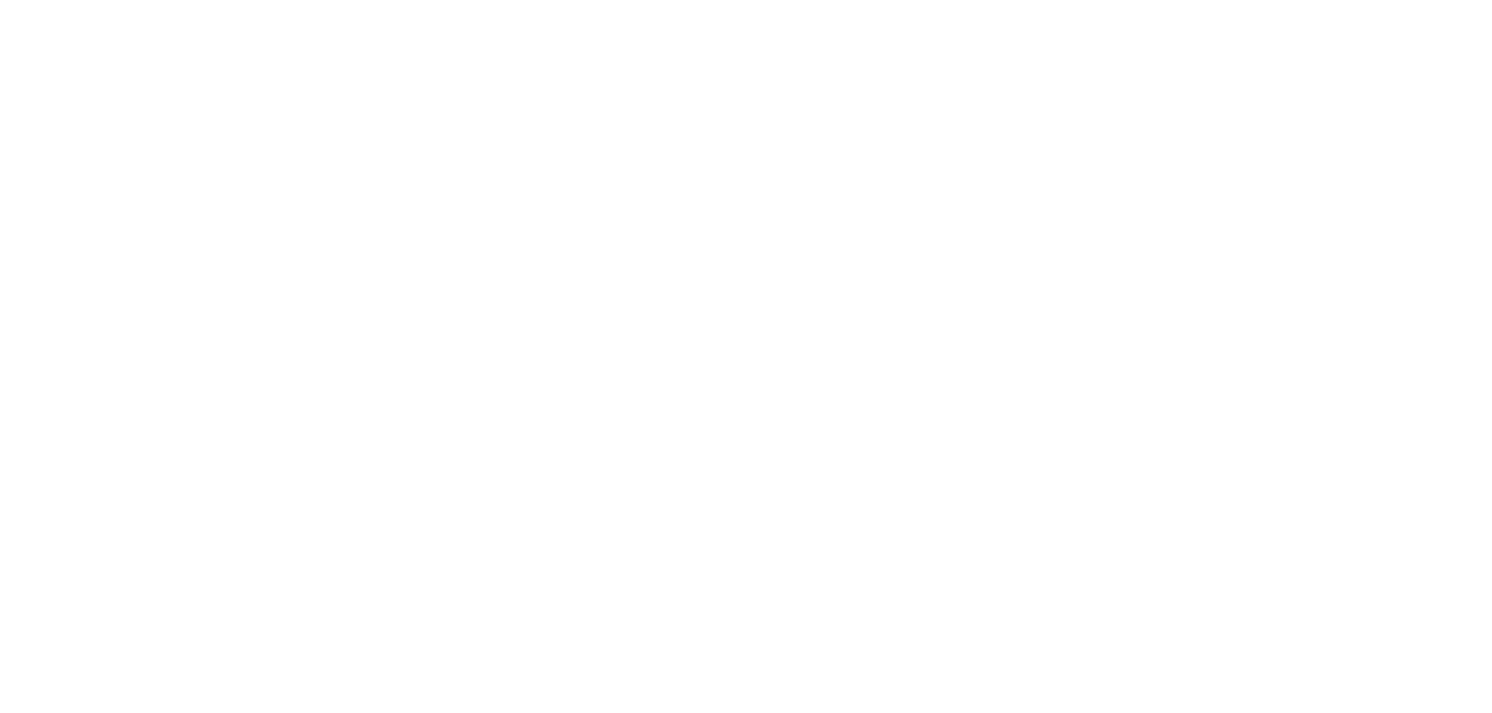 scroll, scrollTop: 0, scrollLeft: 0, axis: both 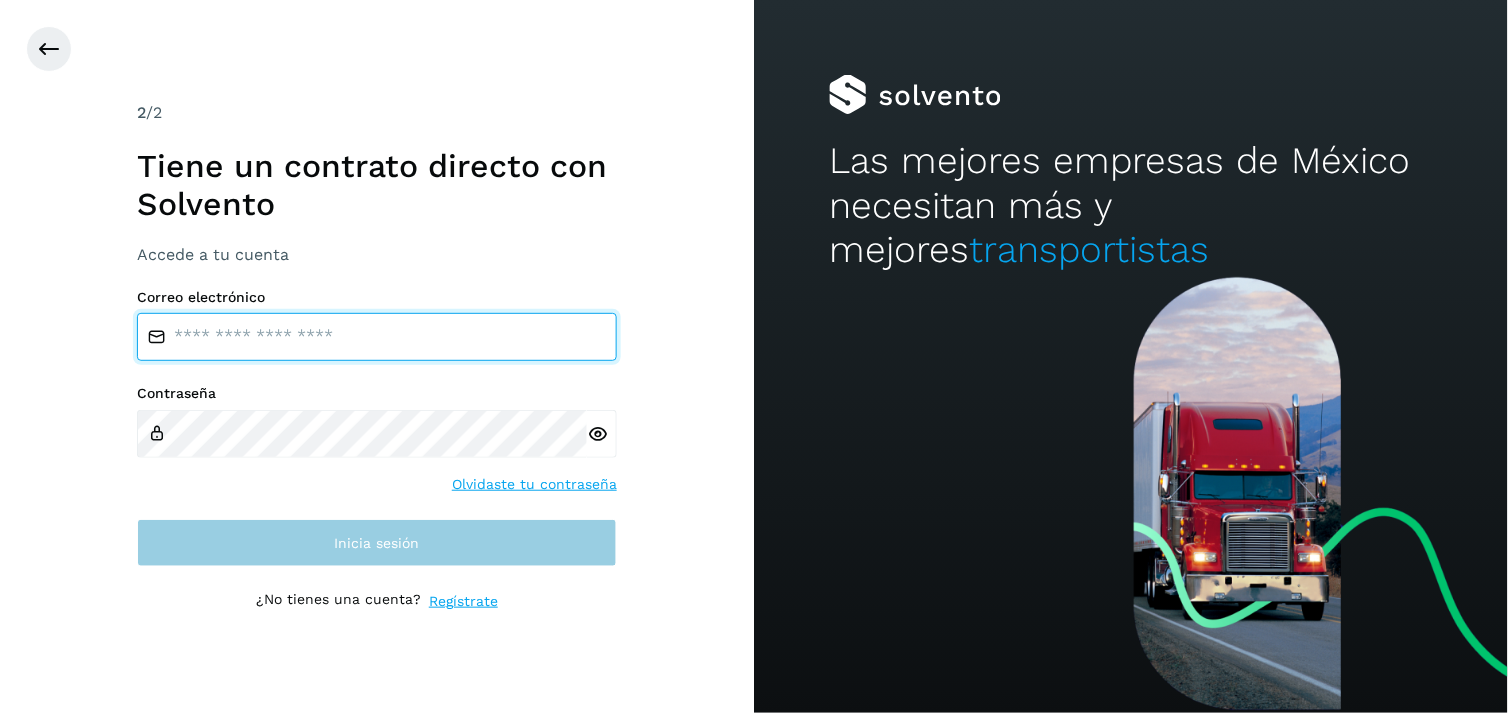 type on "**********" 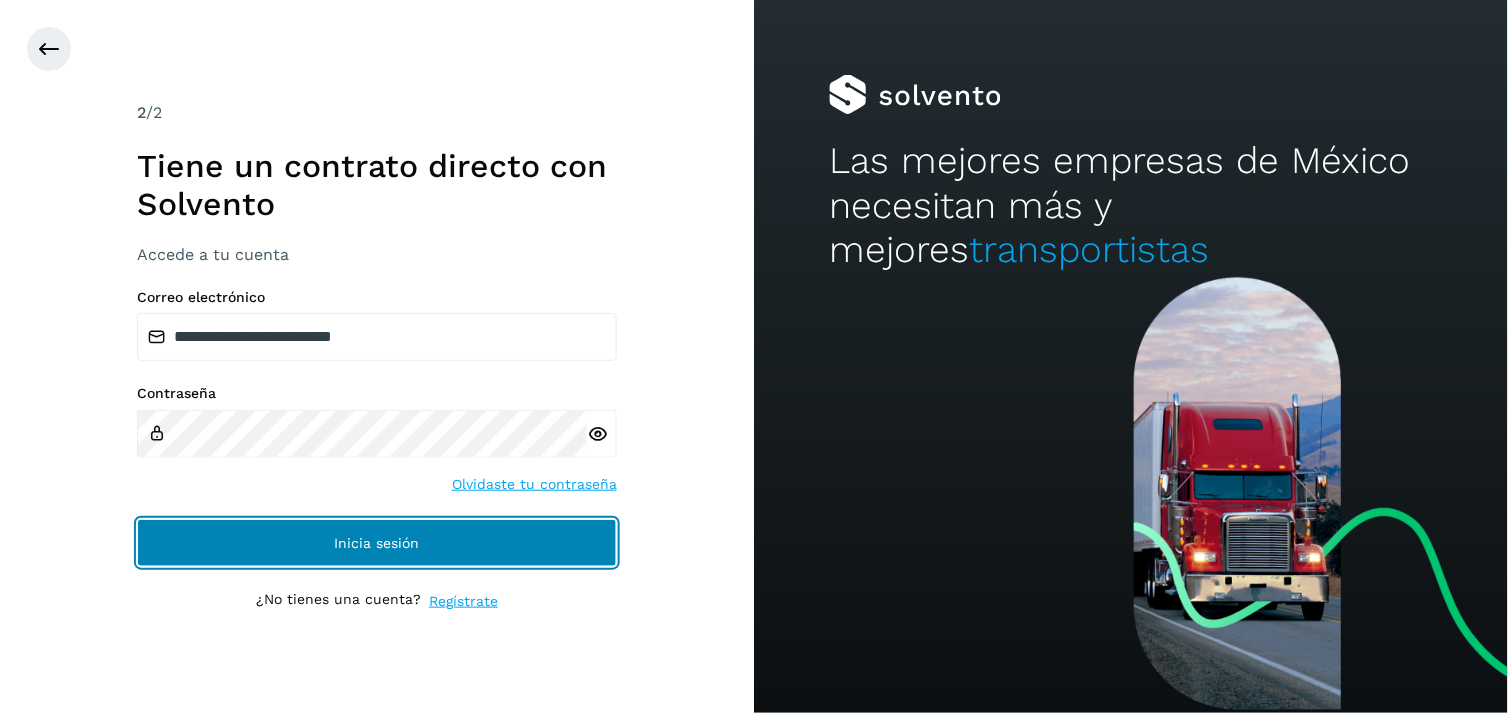 click on "Inicia sesión" 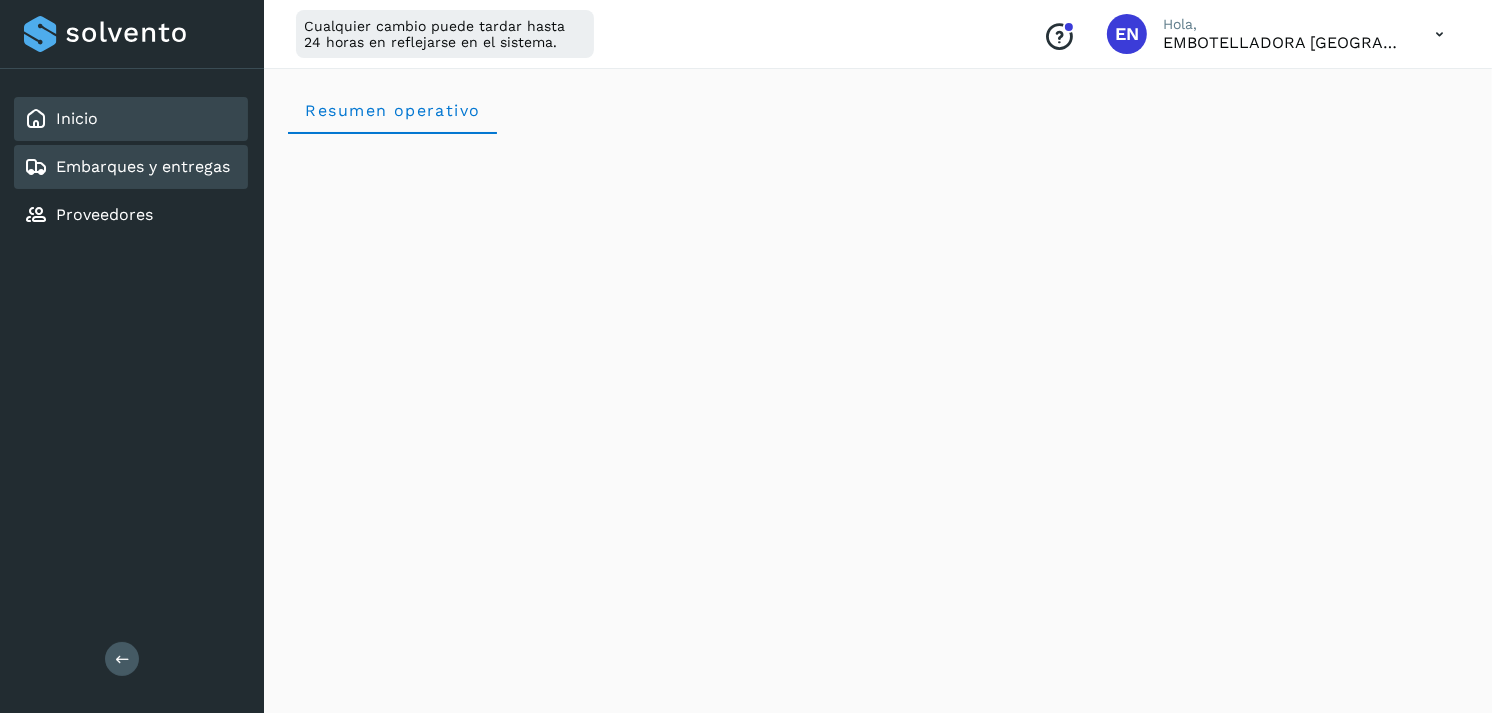 click on "Embarques y entregas" 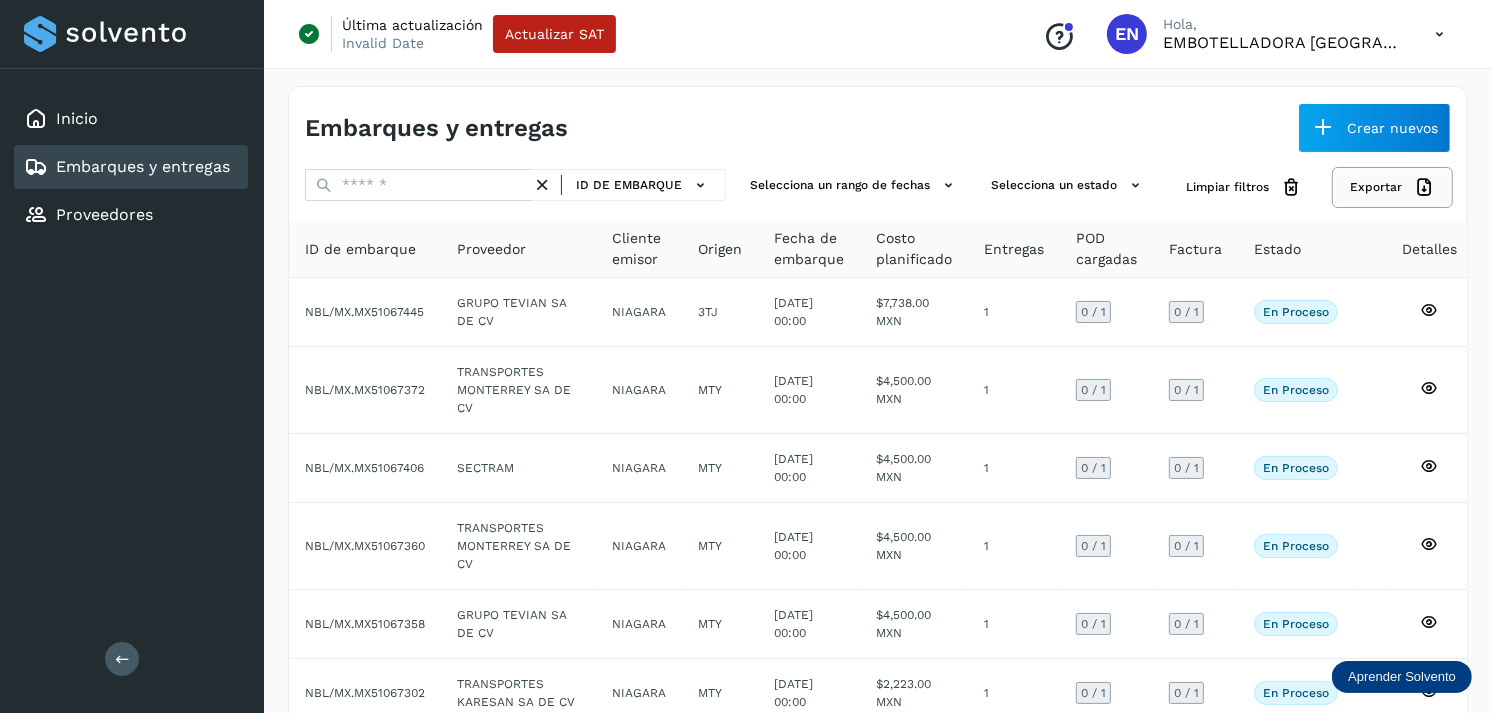 click on "Exportar" at bounding box center [1392, 187] 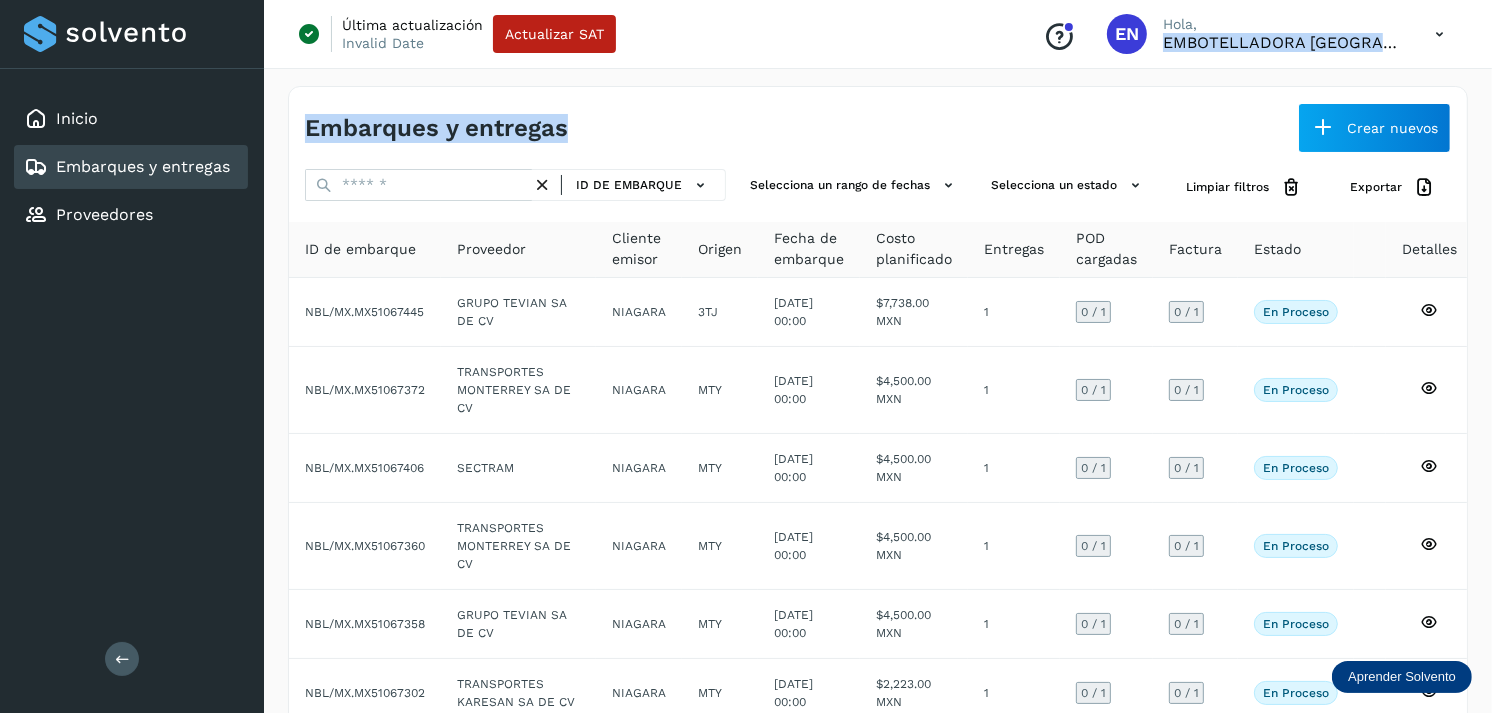 click on "Inicio Embarques y entregas Proveedores Salir Última actualización Invalid Date Actualizar SAT
Conoce nuestros beneficios
EN Hola, EMBOTELLADORA NIAGARA DE [GEOGRAPHIC_DATA] Embarques y entregas Crear nuevos ID de embarque Selecciona un rango de fechas  Selecciona un estado Limpiar filtros Exportar ID de embarque Proveedor Cliente emisor Origen Fecha de embarque Costo planificado Entregas POD cargadas Factura Estado Detalles NBL/MX.MX51067445 GRUPO TEVIAN SA DE CV NIAGARA 3TJ [DATE] 00:00  $7,738.00 MXN  1 0  / 1 0 / 1 En proceso
Verifica el estado de la factura o entregas asociadas a este embarque
NBL/MX.MX51067372 TRANSPORTES [GEOGRAPHIC_DATA] SA DE CV NIAGARA MTY [DATE] 00:00  $4,500.00 MXN  1 0  / 1 0 / 1 En proceso
Verifica el estado de la factura o entregas asociadas a este embarque
NBL/MX.MX51067406 SECTRAM NIAGARA MTY [DATE] 00:00 1 0  / 1 MTY" at bounding box center (746, 576) 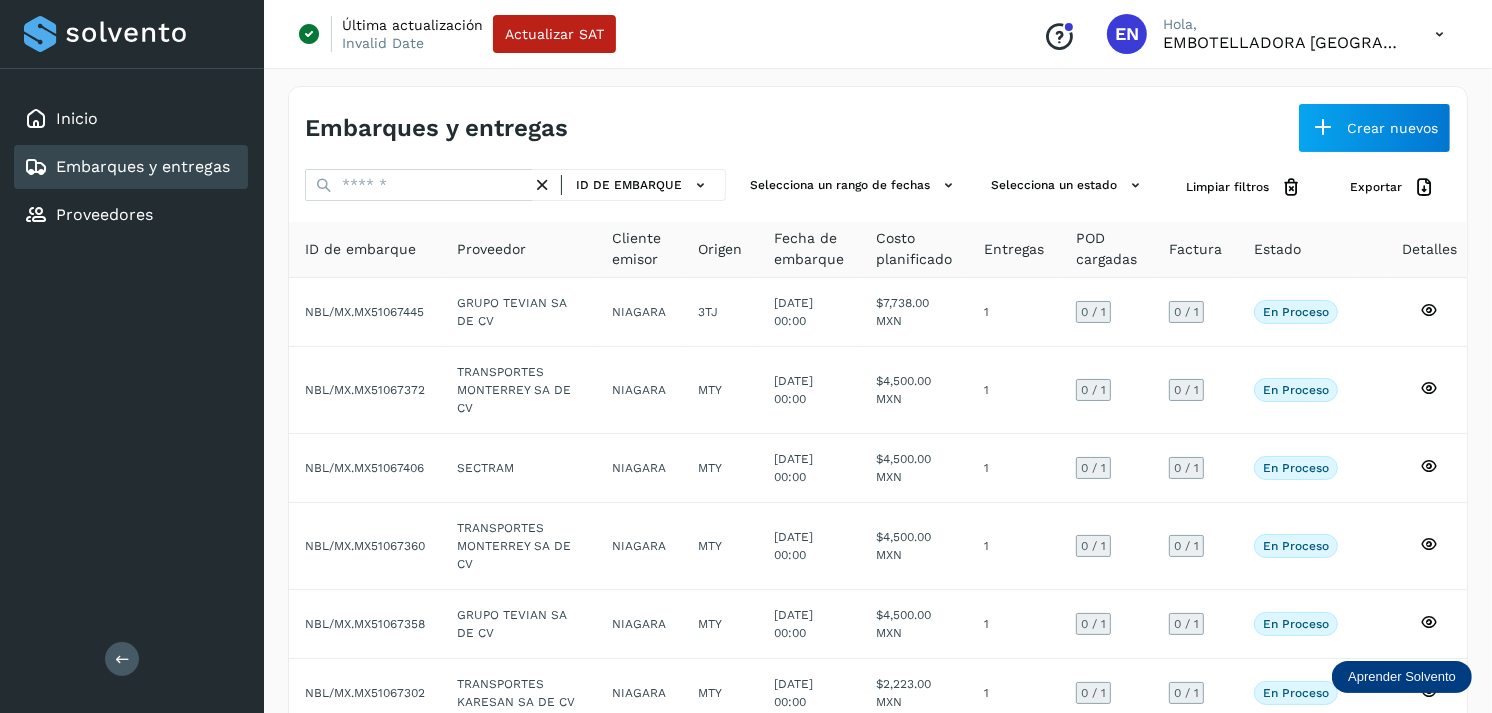 click on "ID de embarque Selecciona un rango de fechas  Selecciona un estado Limpiar filtros Exportar ID de embarque Proveedor Cliente emisor Origen Fecha de embarque Costo planificado Entregas POD cargadas Factura Estado Detalles NBL/MX.MX51067445 GRUPO TEVIAN SA DE CV NIAGARA 3TJ [DATE] 00:00  $7,738.00 MXN  1 0  / 1 0 / 1 En proceso
Verifica el estado de la factura o entregas asociadas a este embarque
NBL/MX.MX51067372 TRANSPORTES [GEOGRAPHIC_DATA] SA DE CV NIAGARA MTY [DATE] 00:00  $4,500.00 MXN  1 0  / 1 0 / 1 En proceso
Verifica el estado de la factura o entregas asociadas a este embarque
NBL/MX.MX51067406 SECTRAM NIAGARA MTY [DATE] 00:00  $4,500.00 MXN  1 0  / 1 0 / 1 En proceso
Verifica el estado de la factura o entregas asociadas a este embarque
NBL/MX.MX51067360 TRANSPORTES [GEOGRAPHIC_DATA] SA DE CV NIAGARA MTY [DATE] 00:00  $4,500.00 MXN  1 0  / 1 1" at bounding box center (878, 648) 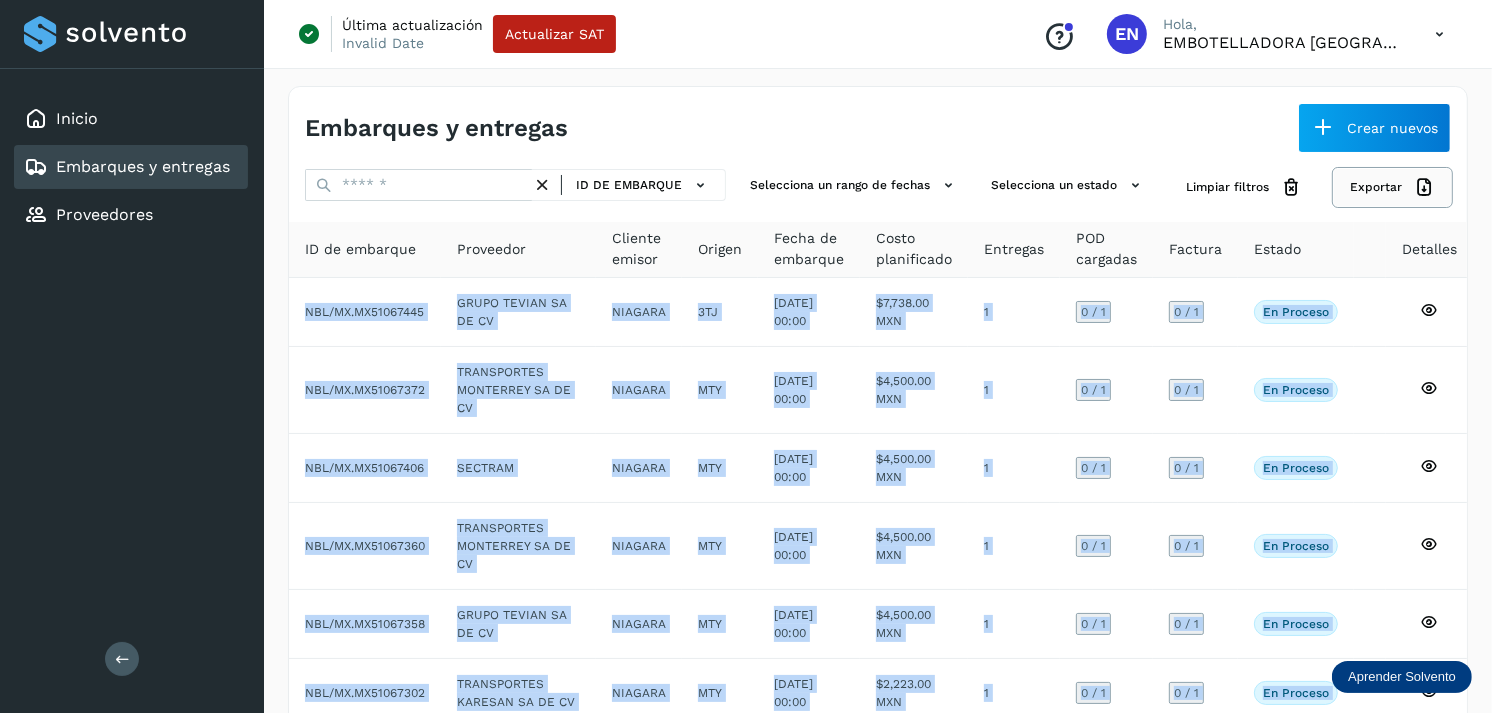 drag, startPoint x: 1407, startPoint y: 212, endPoint x: 1385, endPoint y: 203, distance: 23.769728 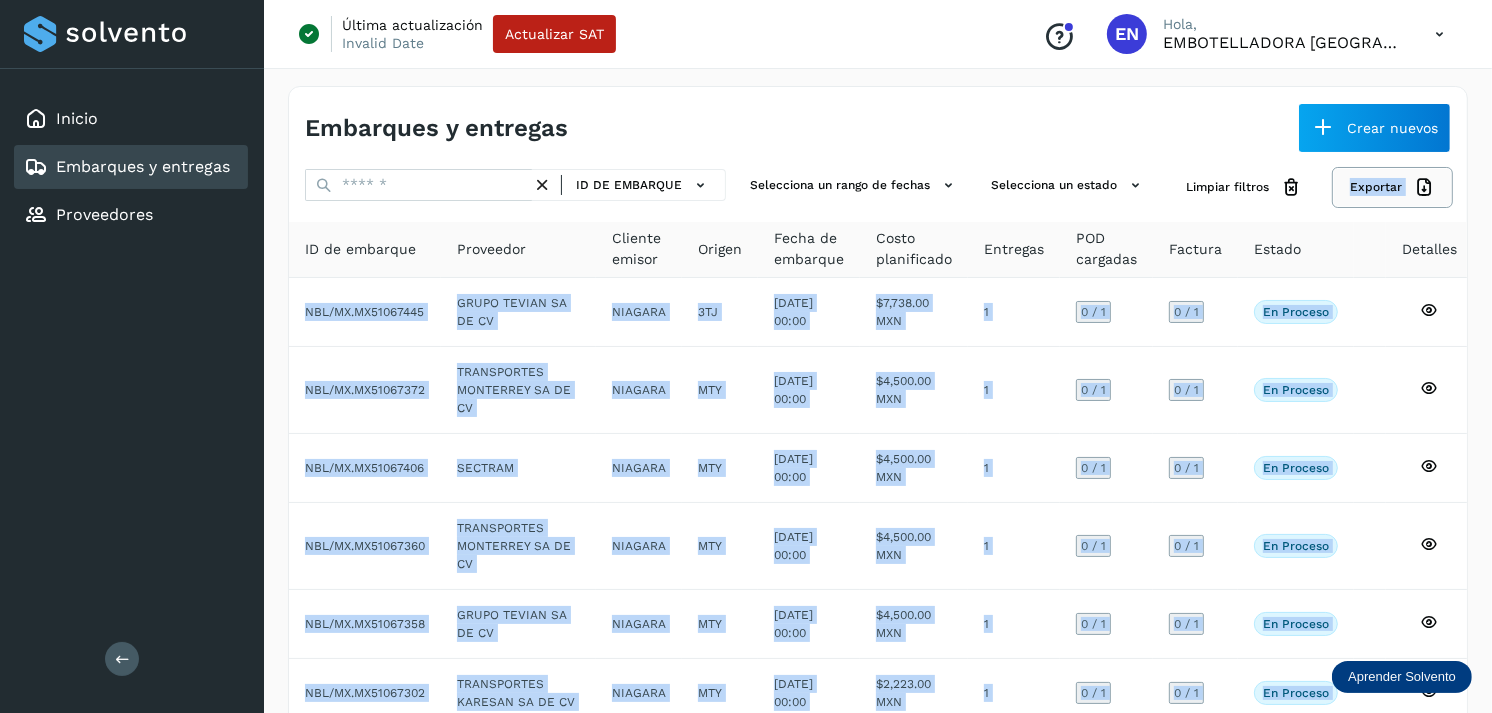 click on "Exportar" at bounding box center (1392, 187) 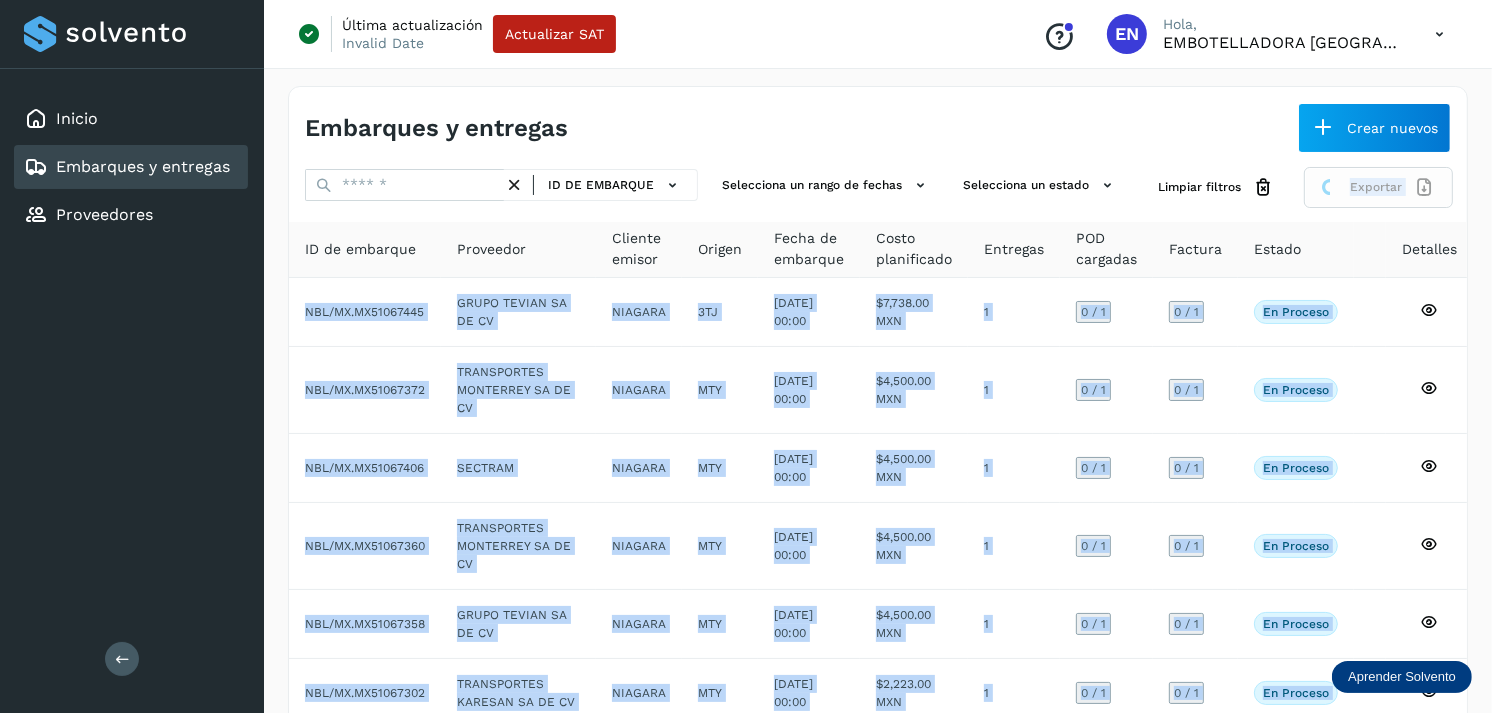 click on "Exportar" at bounding box center [1378, 187] 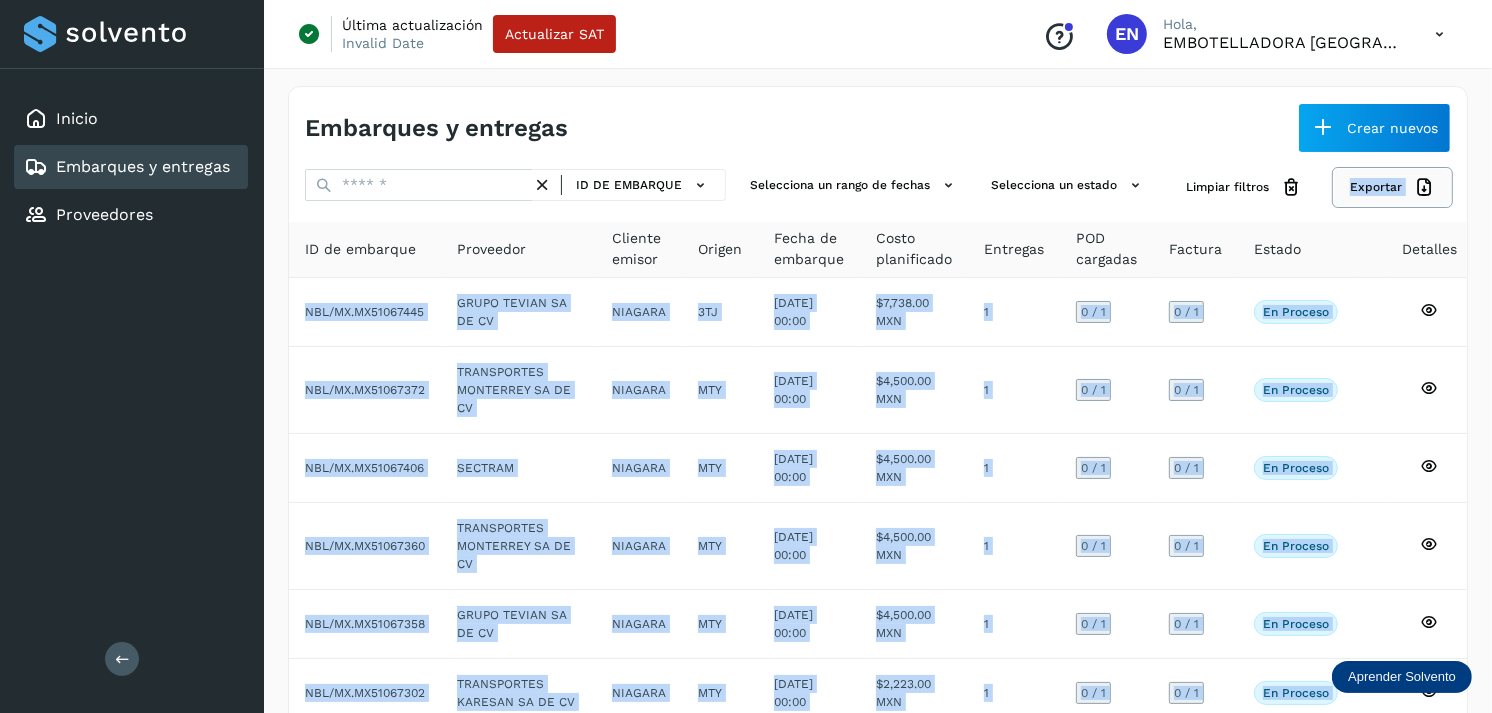 click on "Exportar" at bounding box center (1392, 187) 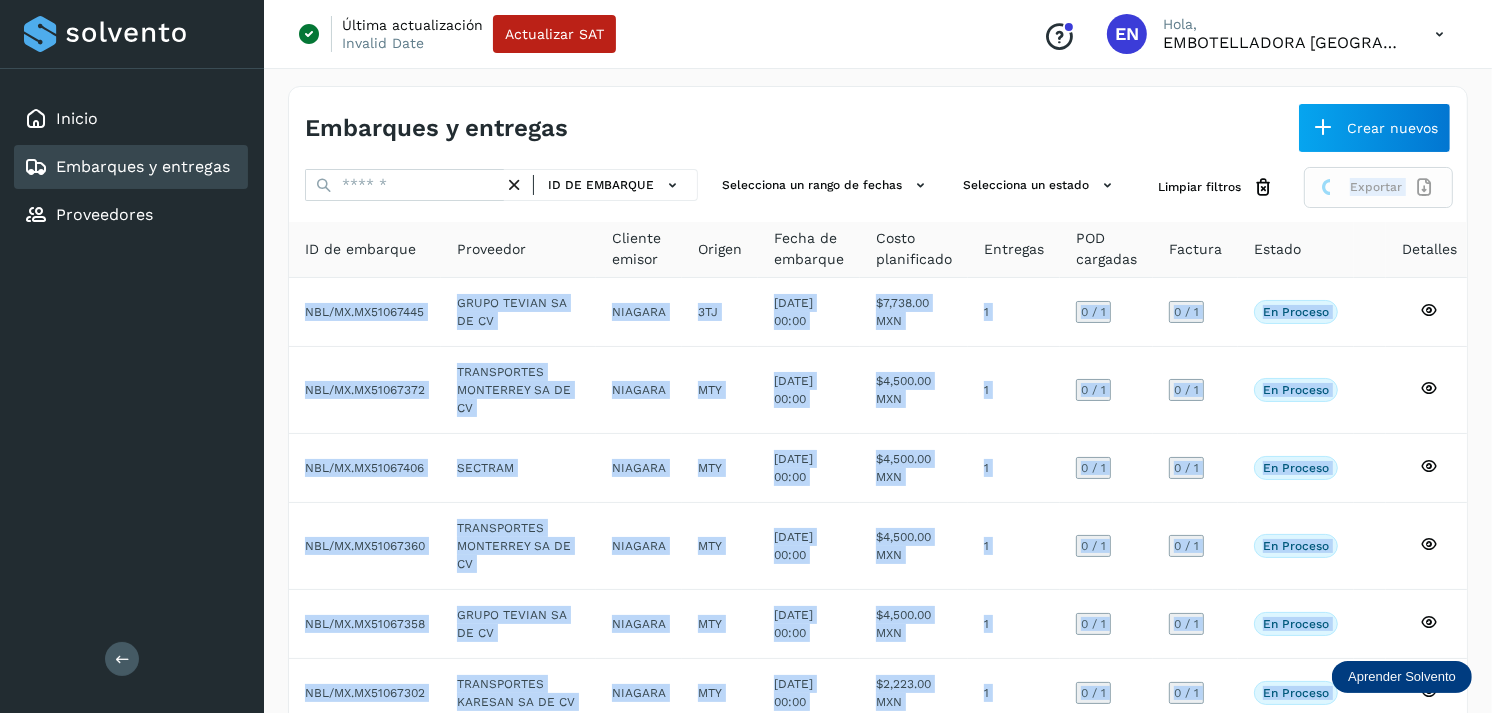 click on "Exportar" at bounding box center [1378, 187] 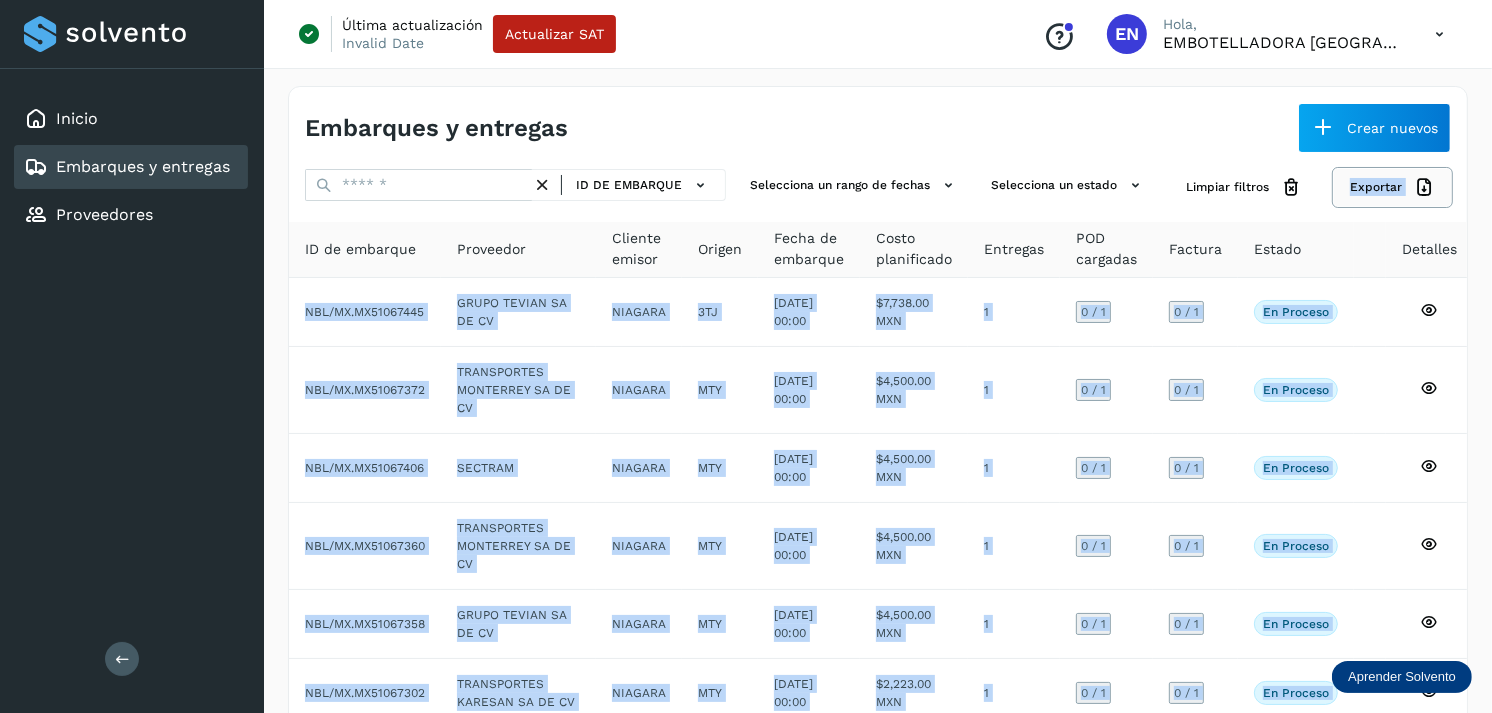 click on "Exportar" at bounding box center [1392, 187] 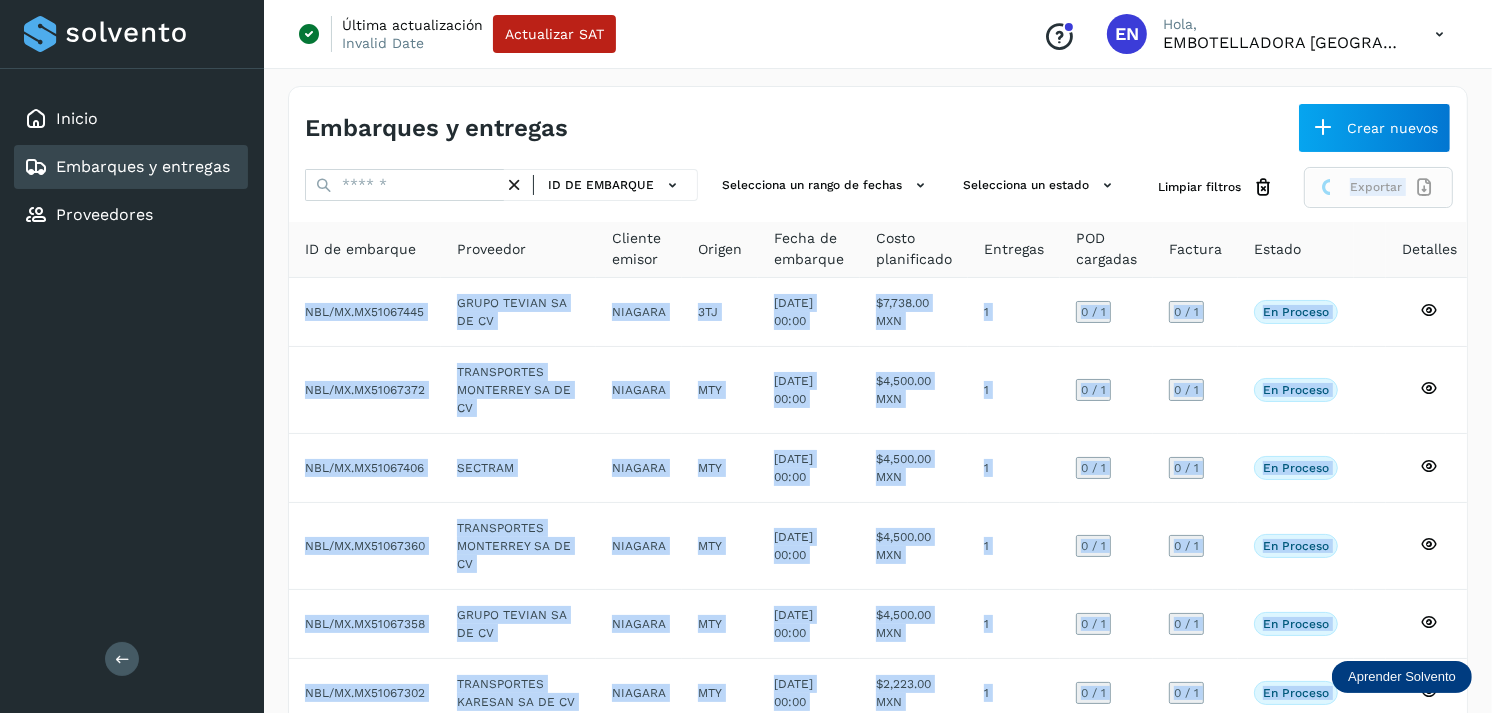 click on "Exportar" at bounding box center (1378, 187) 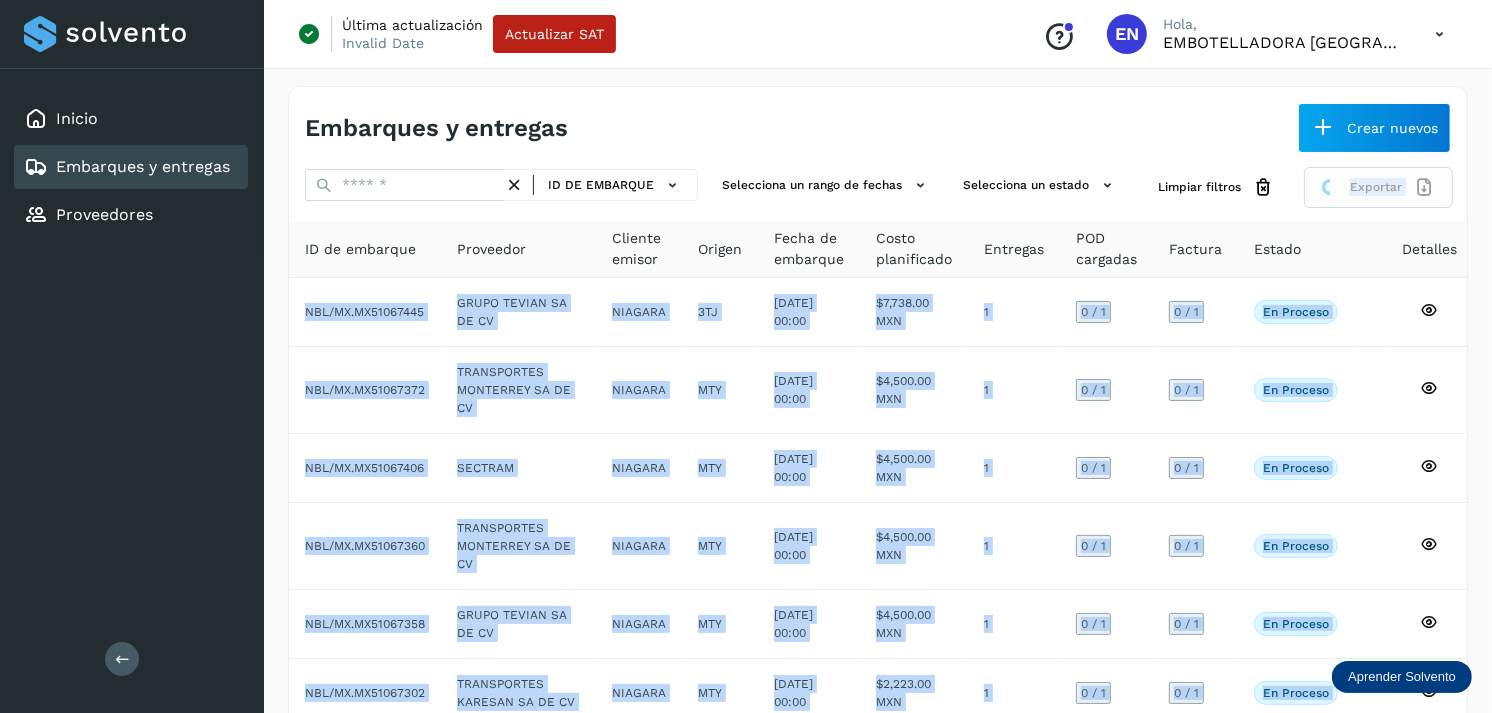 click on "Exportar" at bounding box center (1378, 187) 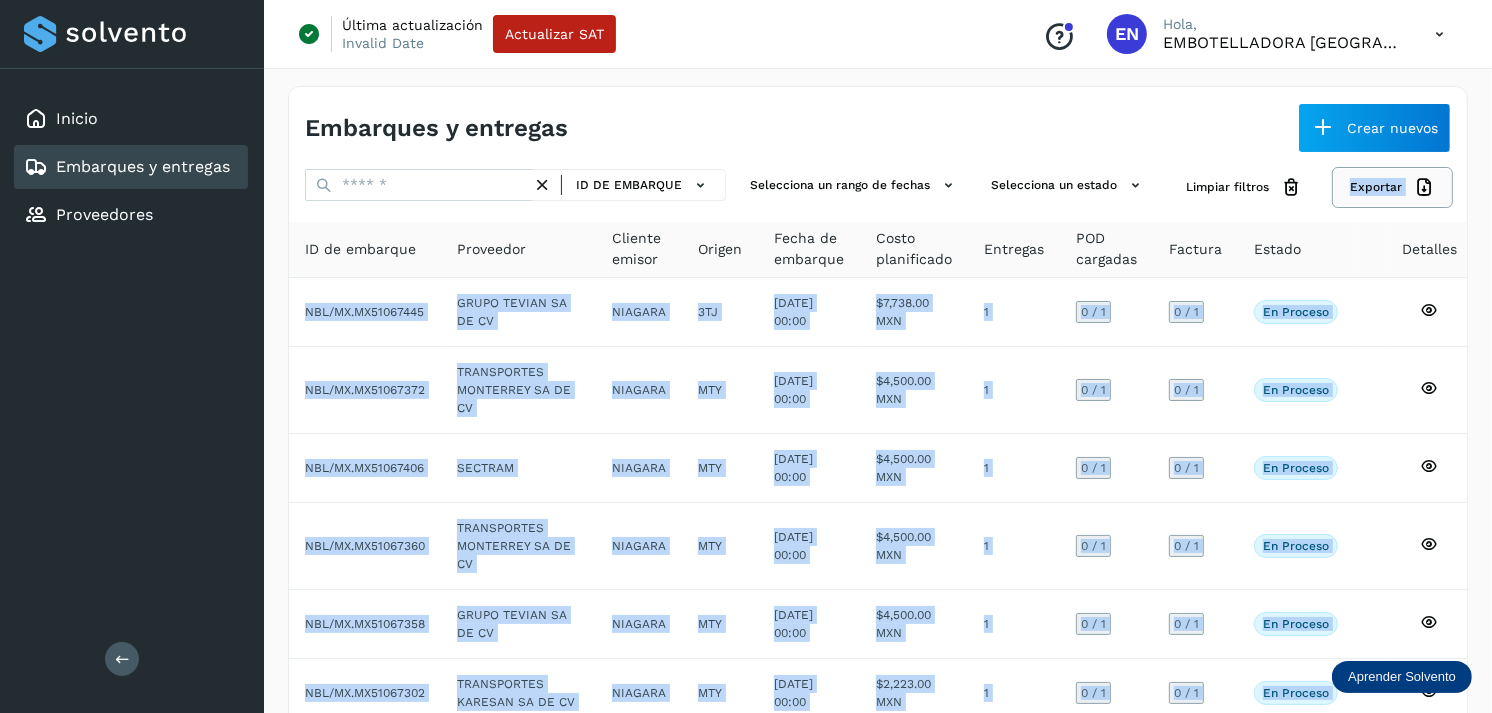 click on "Exportar" at bounding box center [1392, 187] 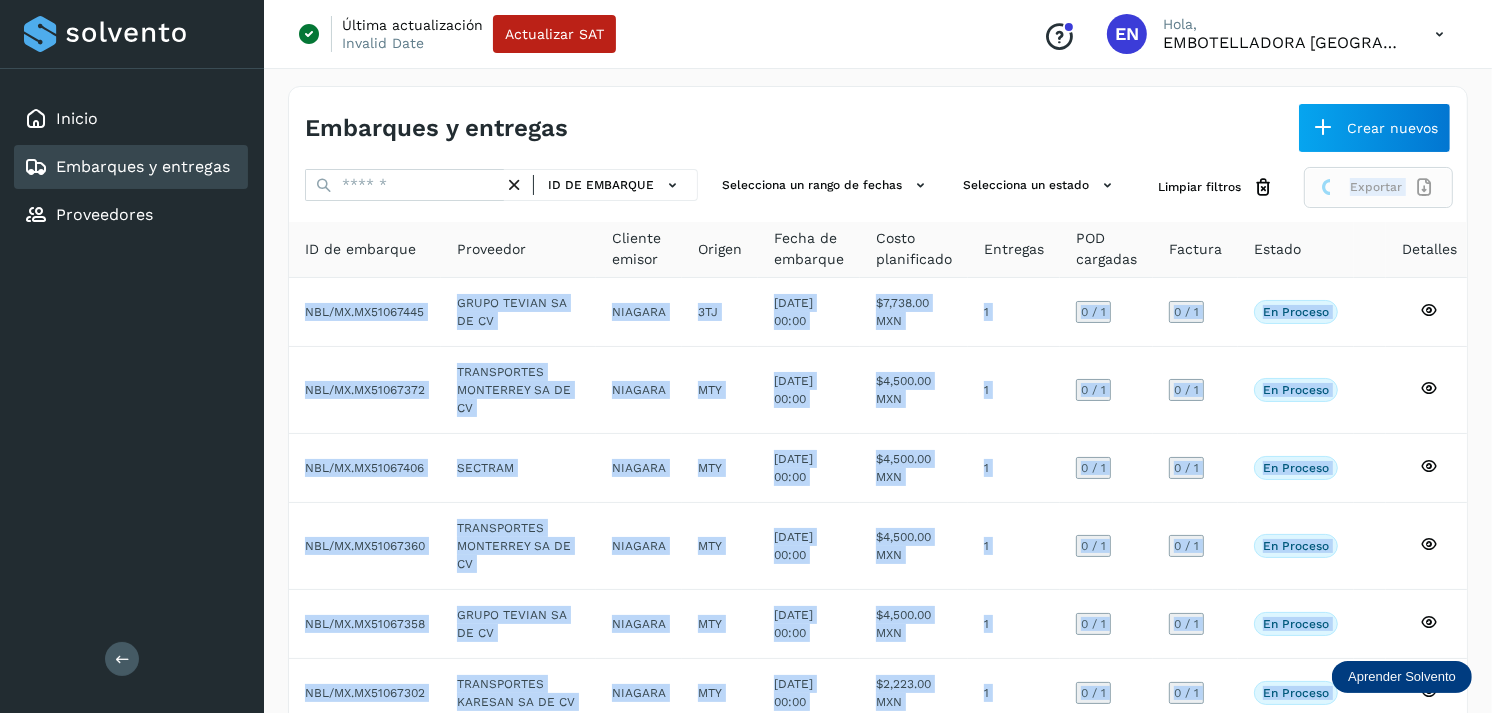 click on "Exportar" at bounding box center [1378, 187] 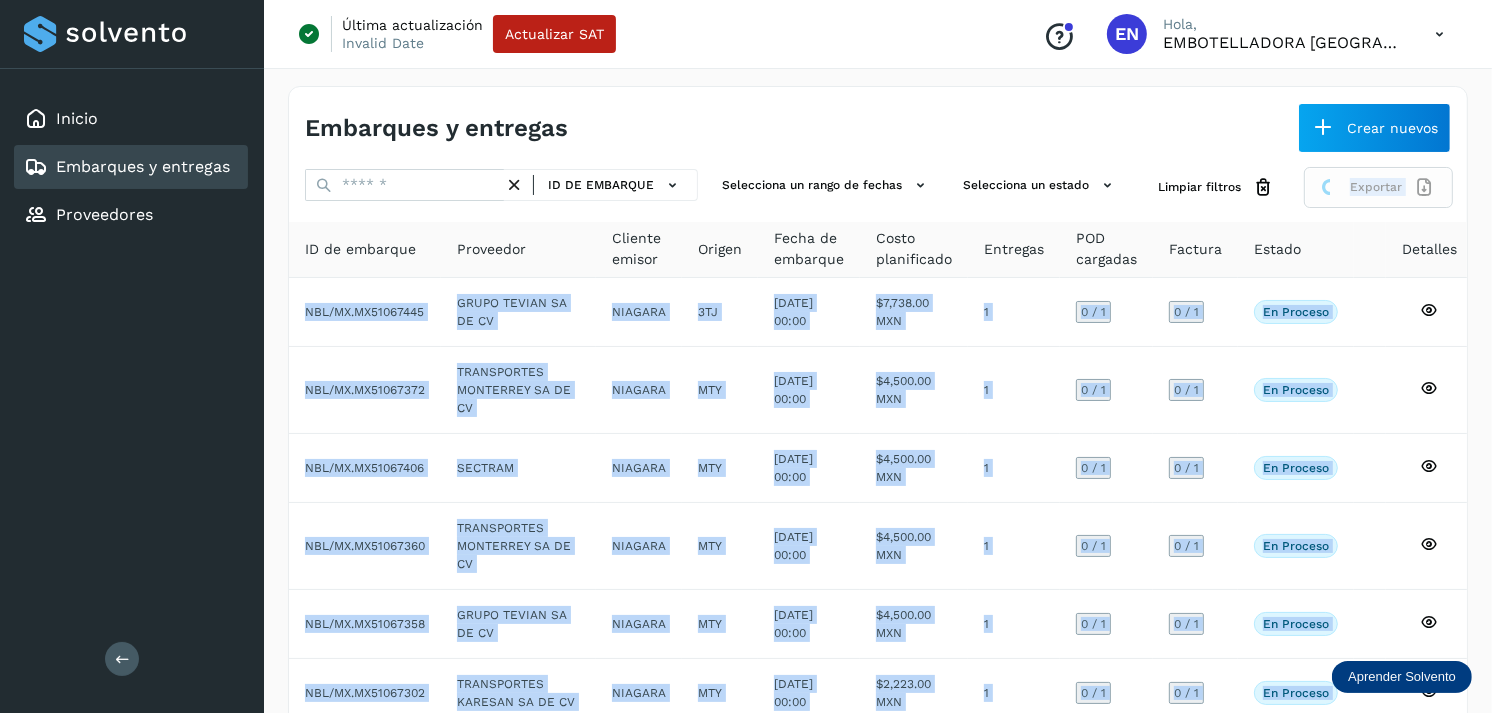click on "Exportar" at bounding box center [1378, 187] 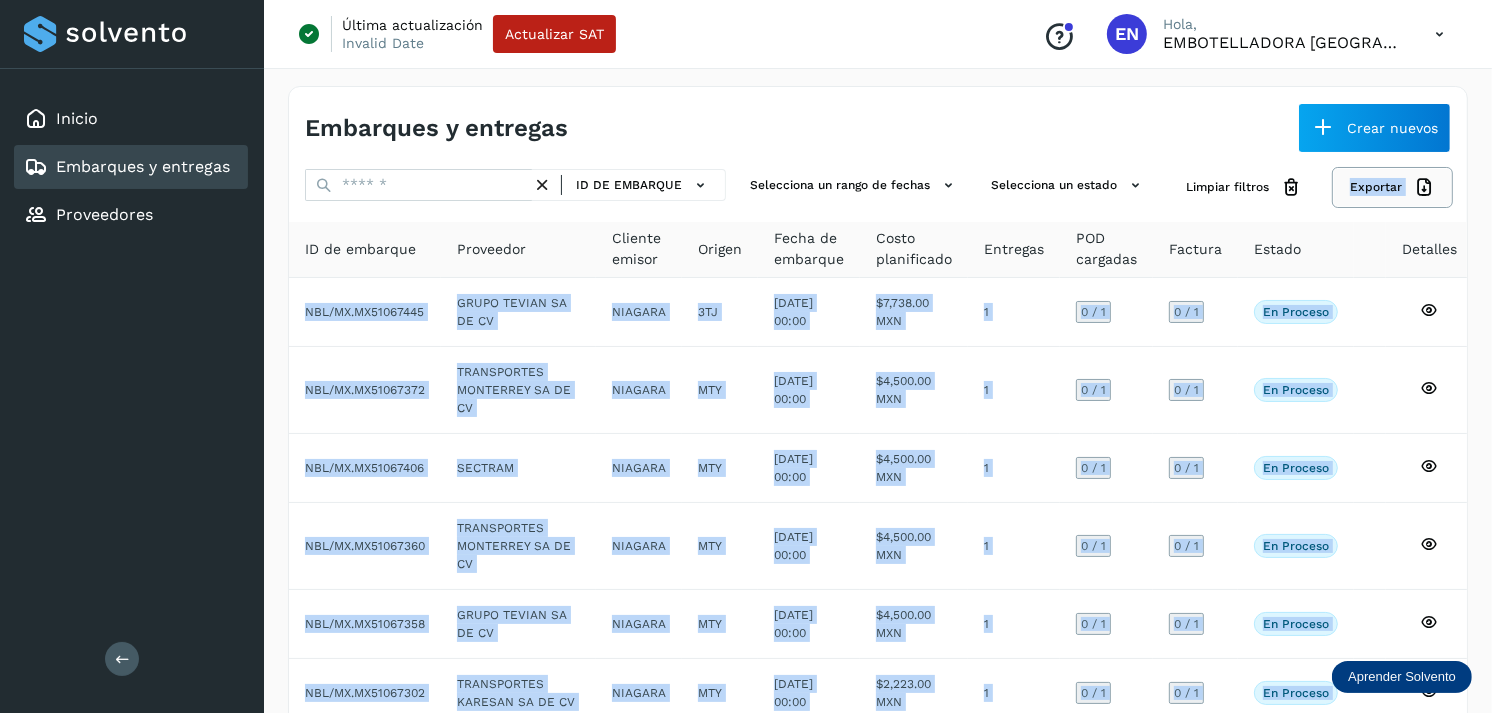click on "Exportar" at bounding box center [1392, 187] 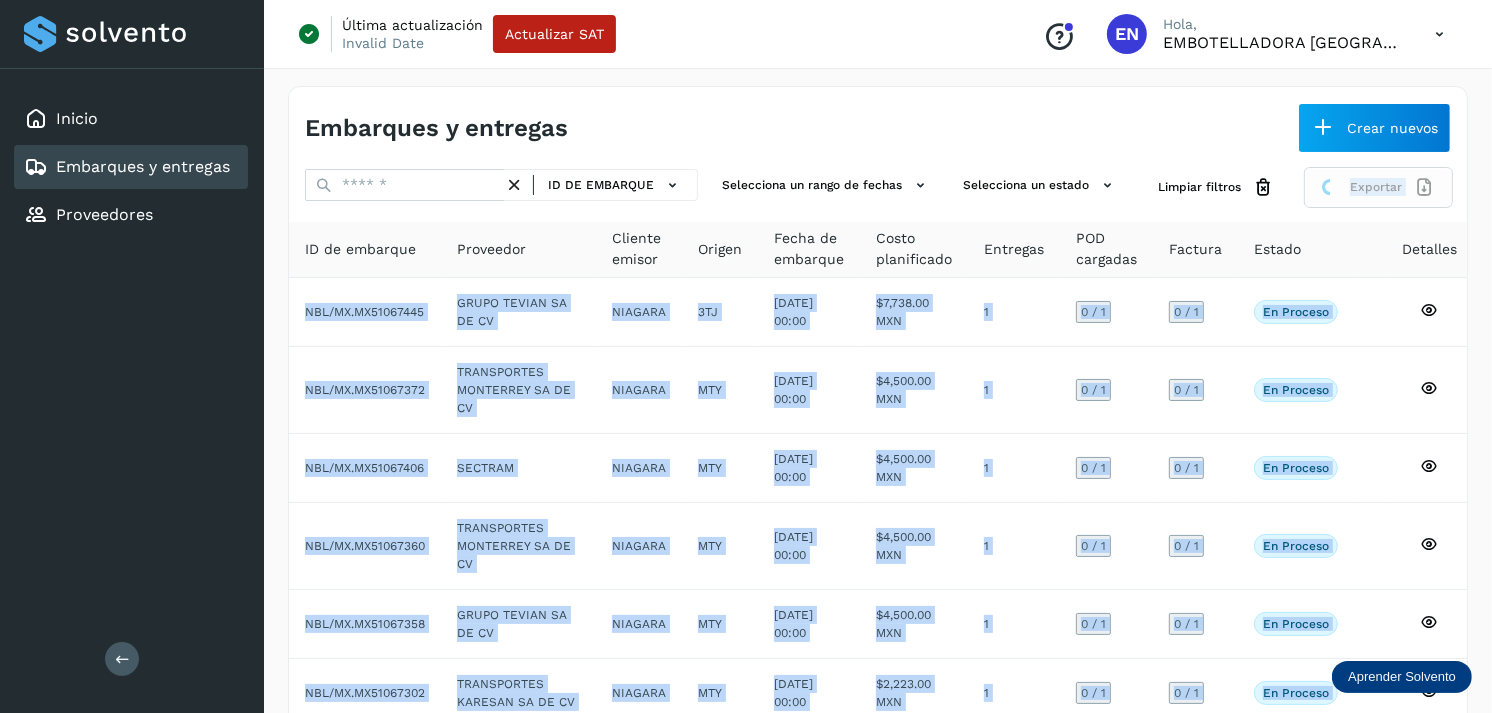 click on "Exportar" at bounding box center (1378, 187) 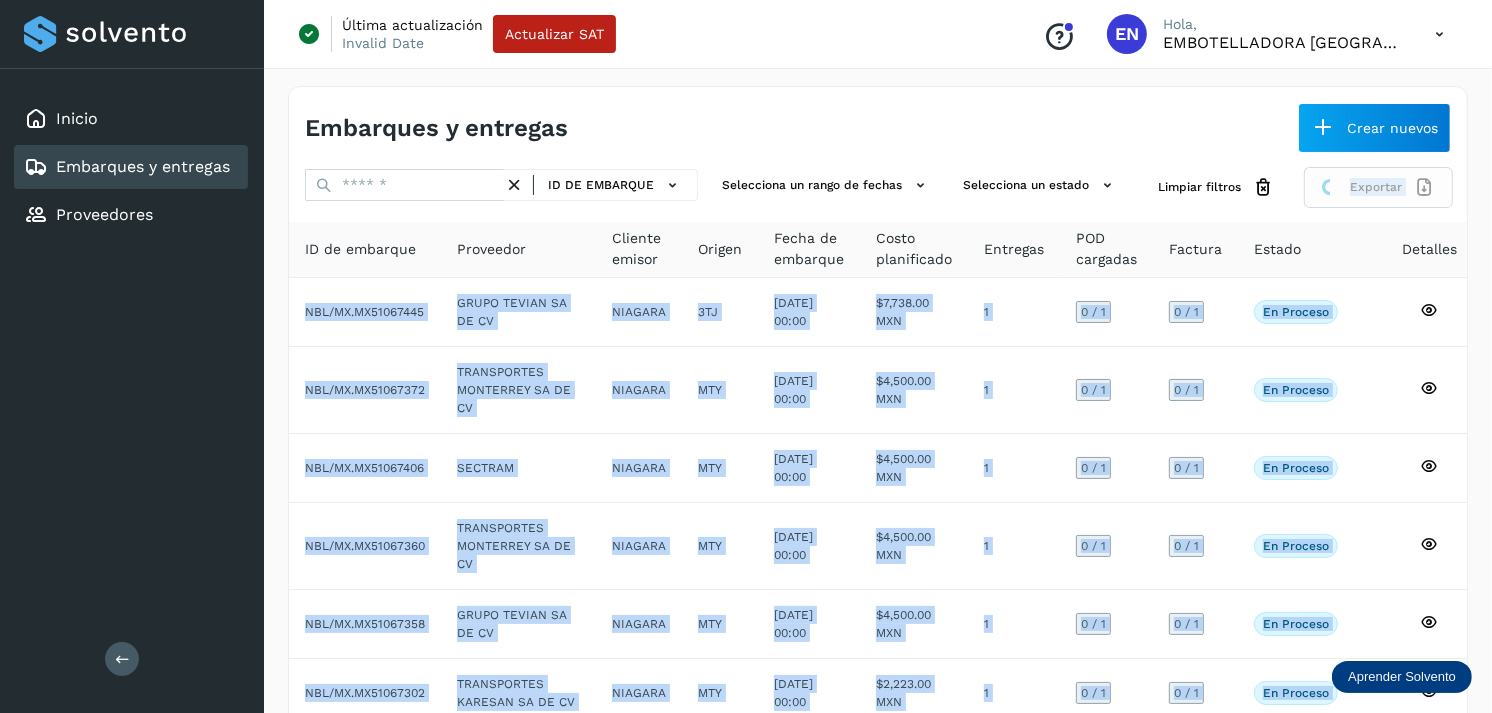 click on "Exportar" at bounding box center (1378, 187) 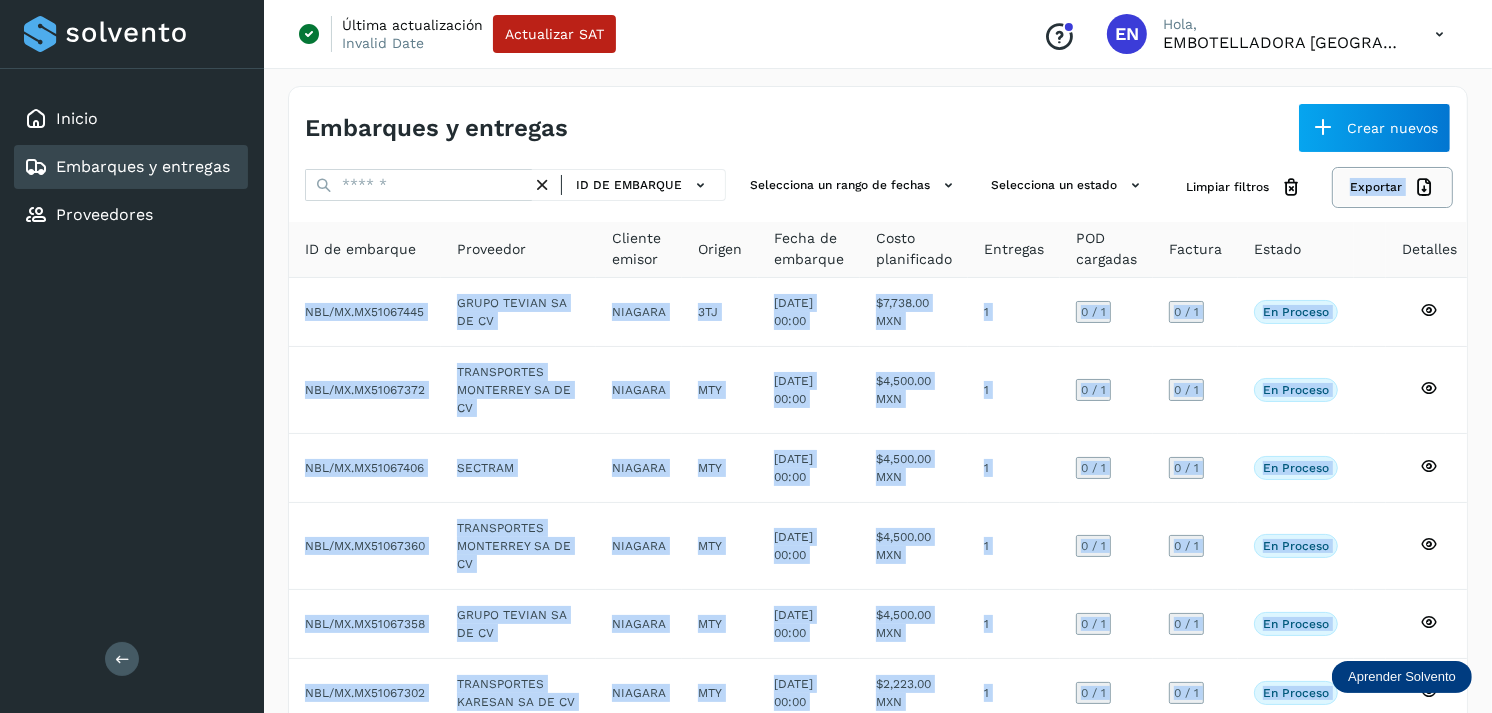 click on "Exportar" at bounding box center [1392, 187] 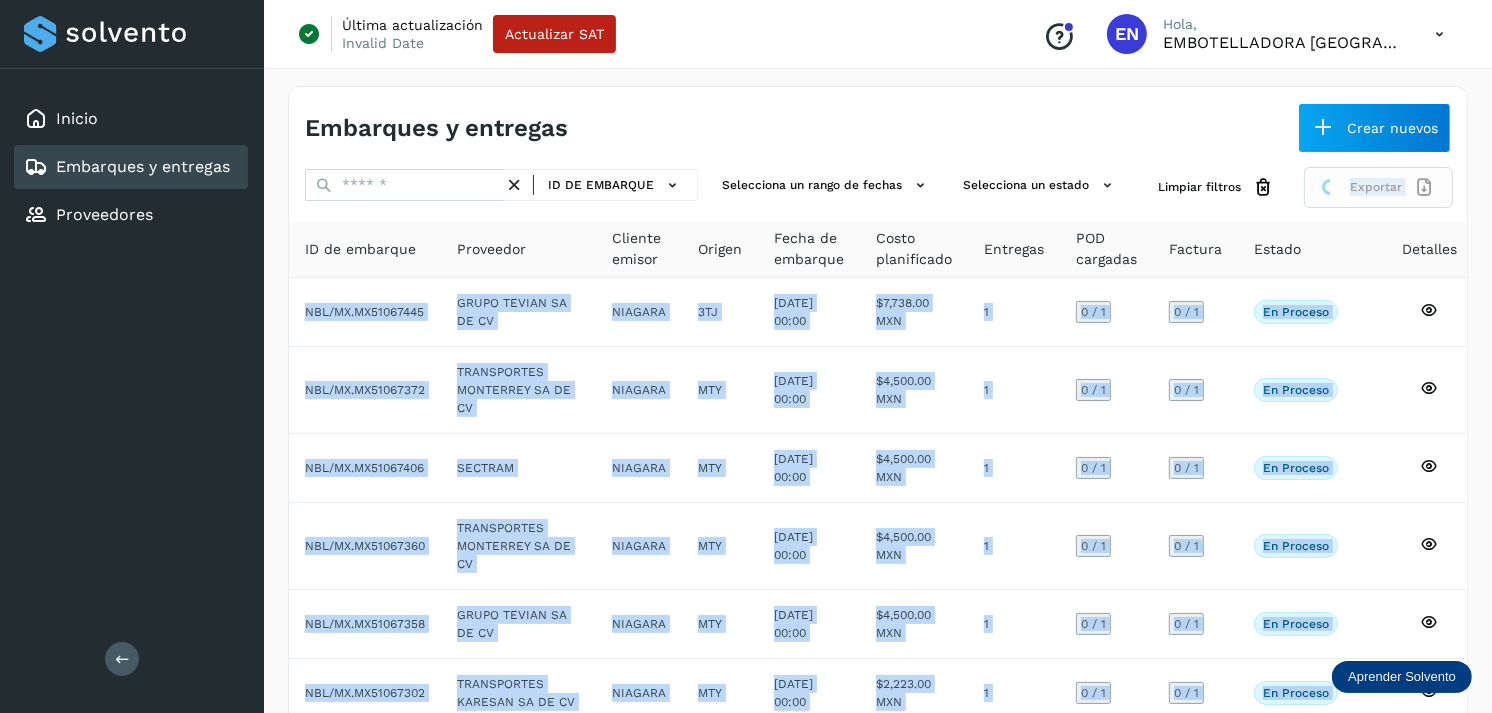 click on "Exportar" at bounding box center (1378, 187) 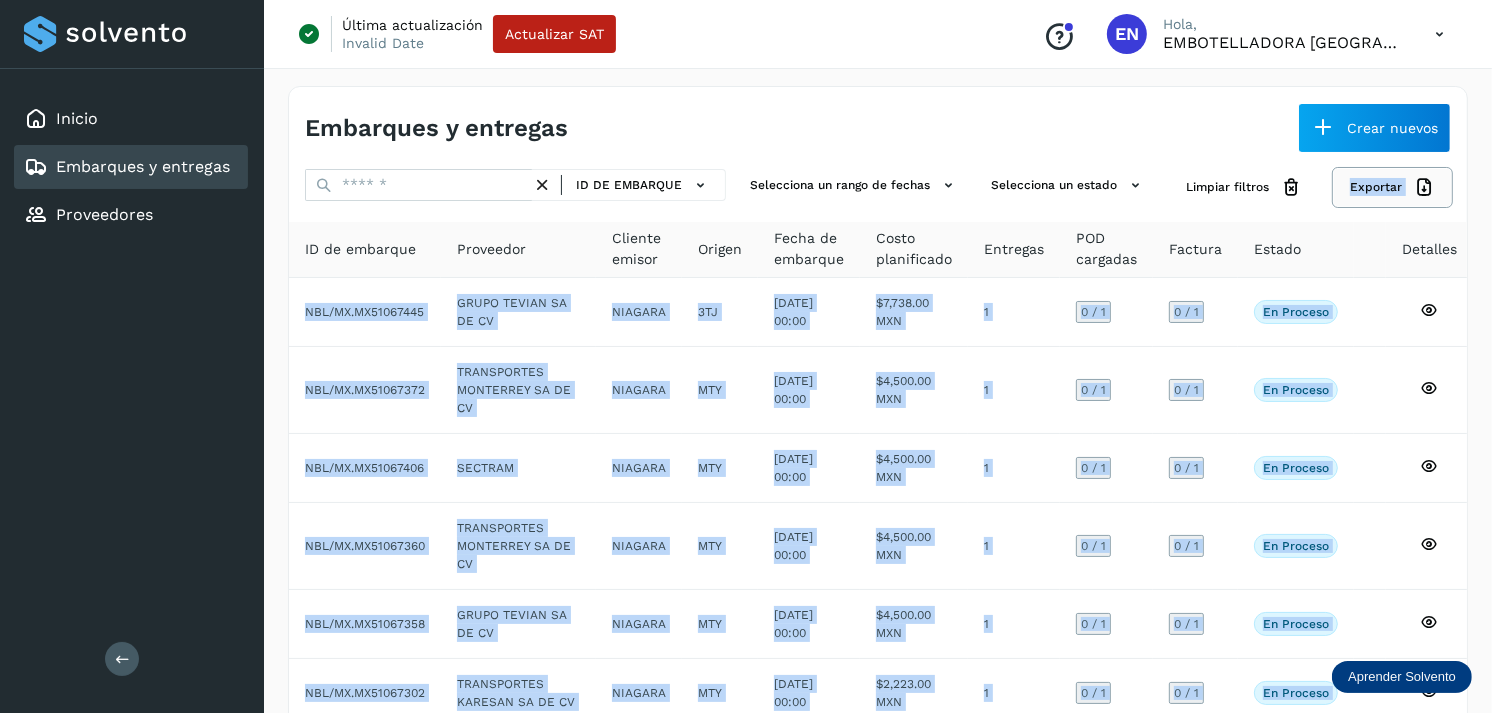 click on "Exportar" at bounding box center (1392, 187) 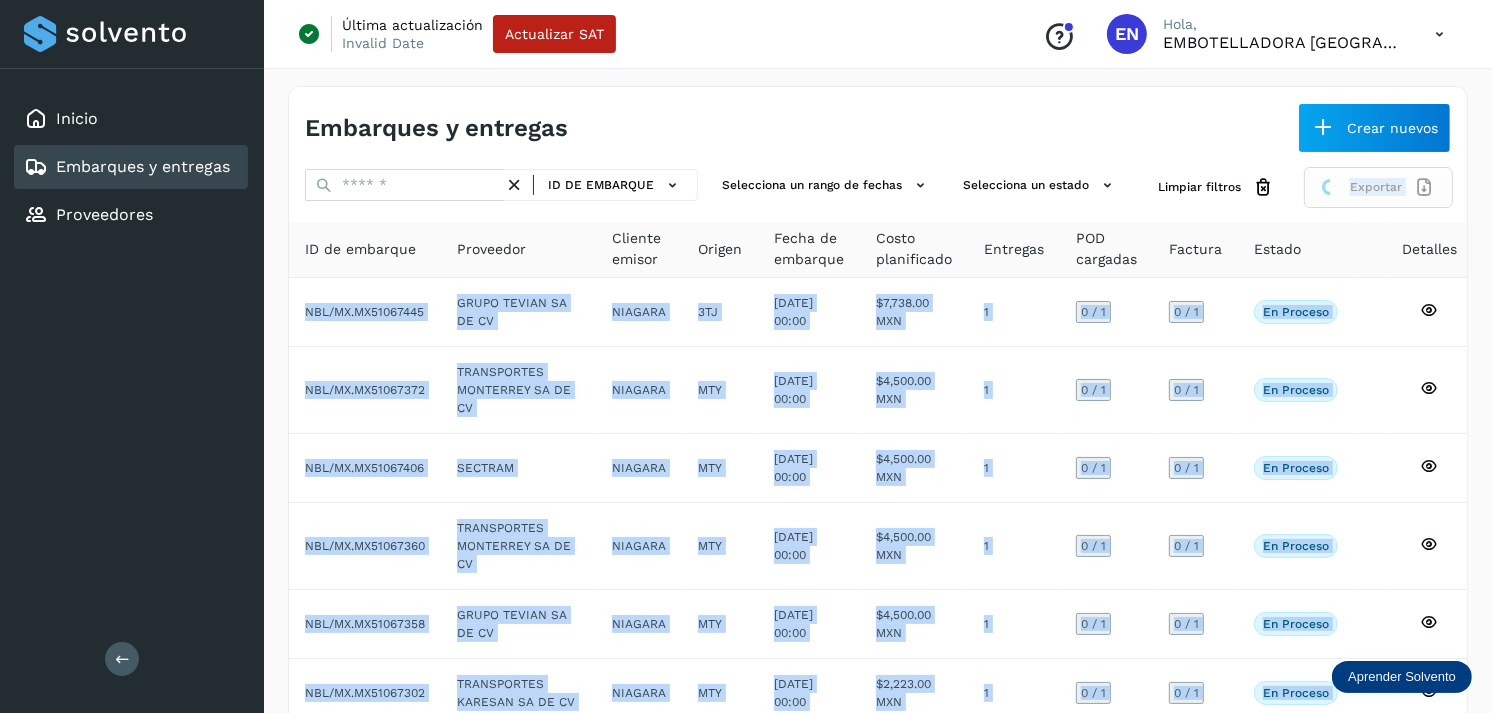 click on "Exportar" at bounding box center (1378, 187) 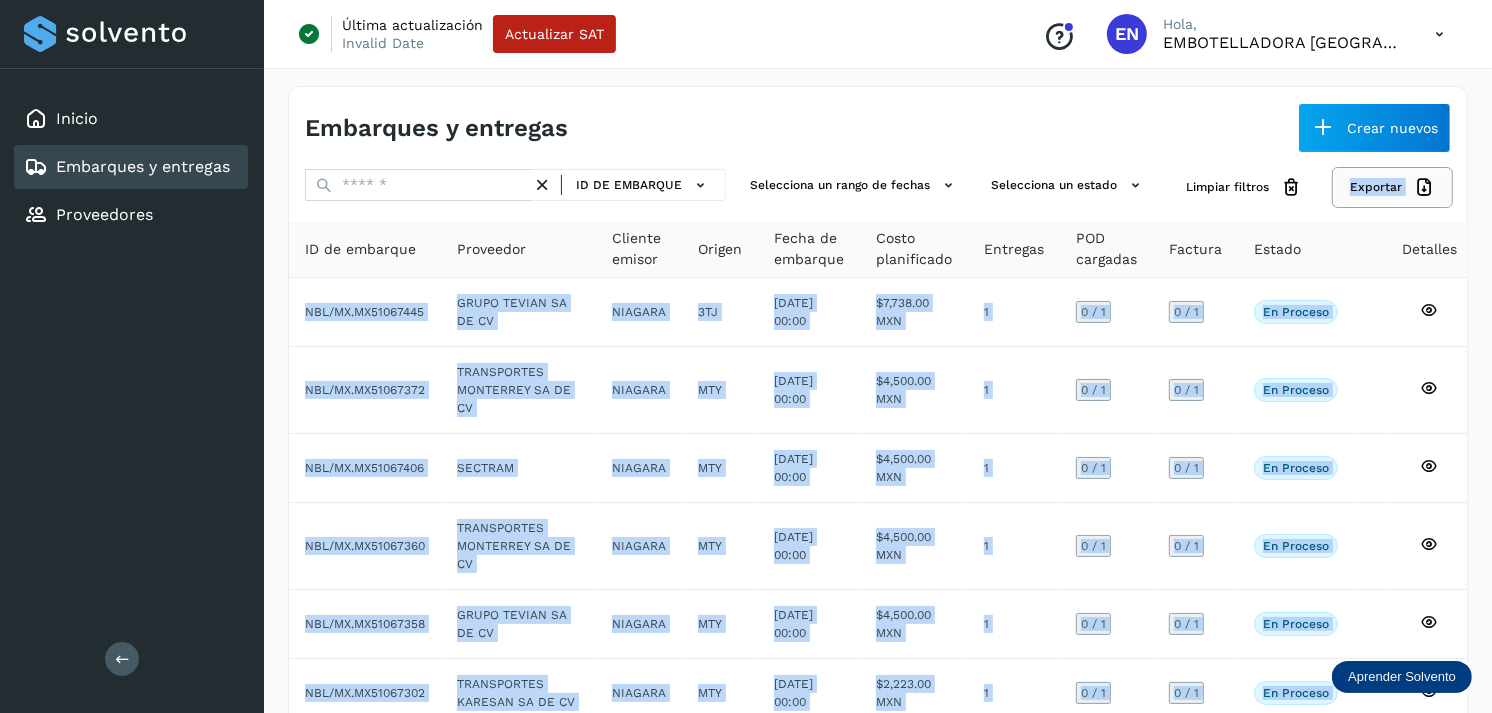 click on "Exportar" at bounding box center (1392, 187) 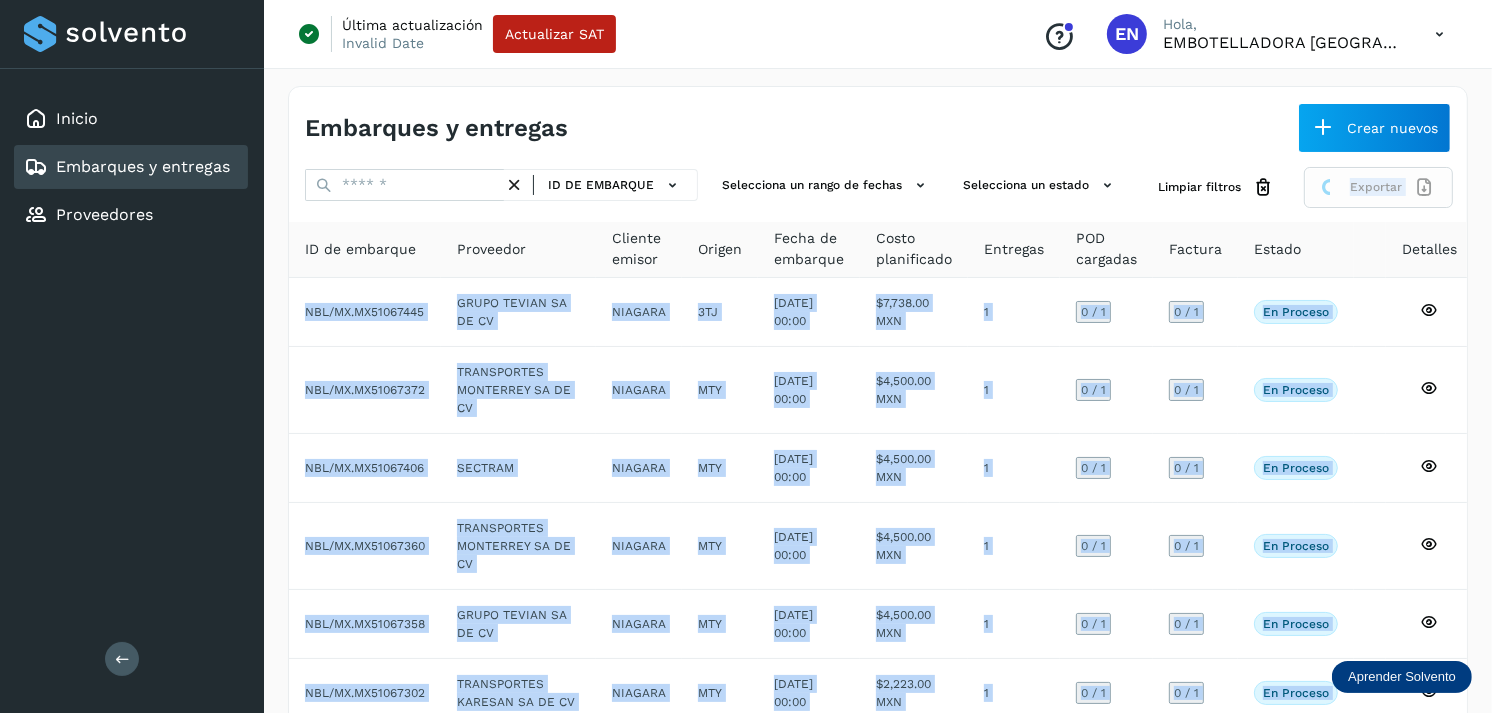 click on "Exportar" at bounding box center (1378, 187) 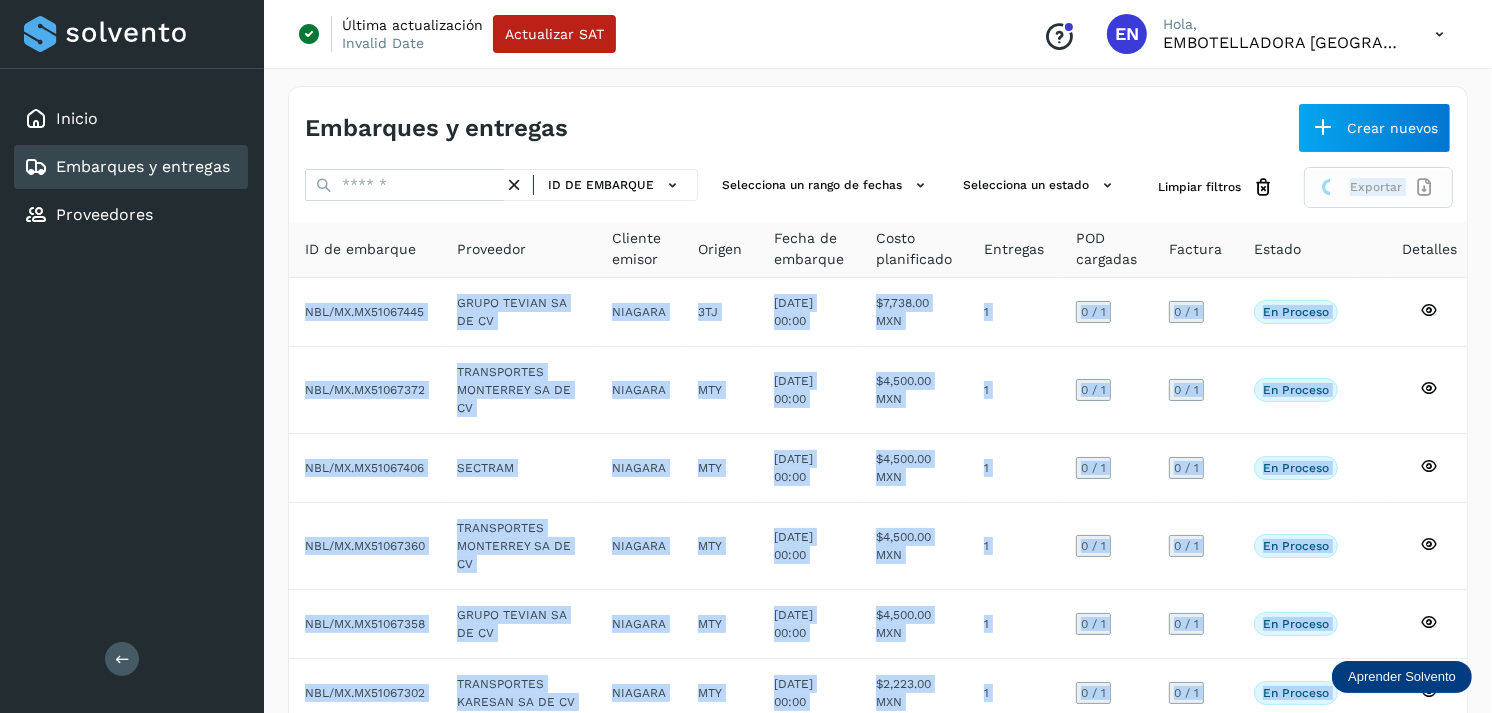 click on "Exportar" at bounding box center (1378, 187) 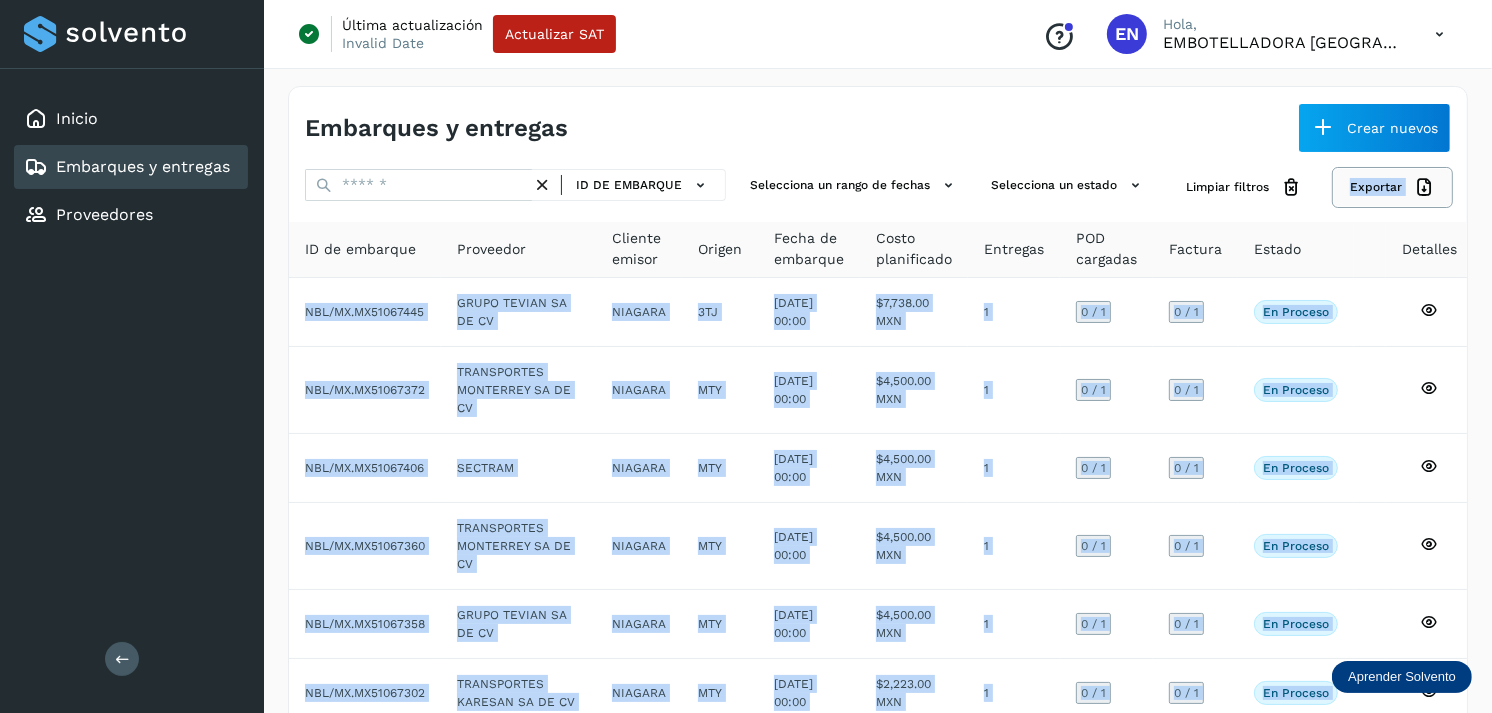 click on "Exportar" at bounding box center [1392, 187] 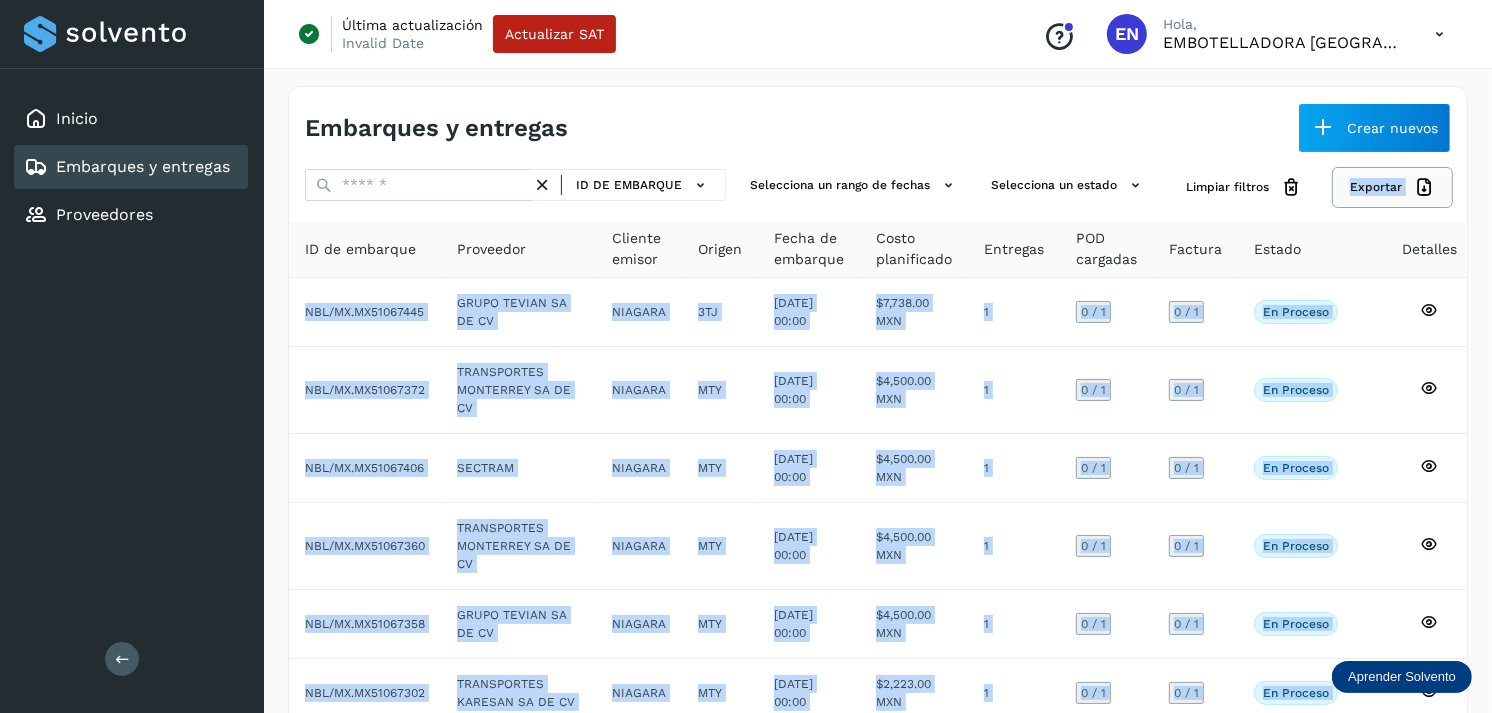 click on "Exportar" at bounding box center [1392, 187] 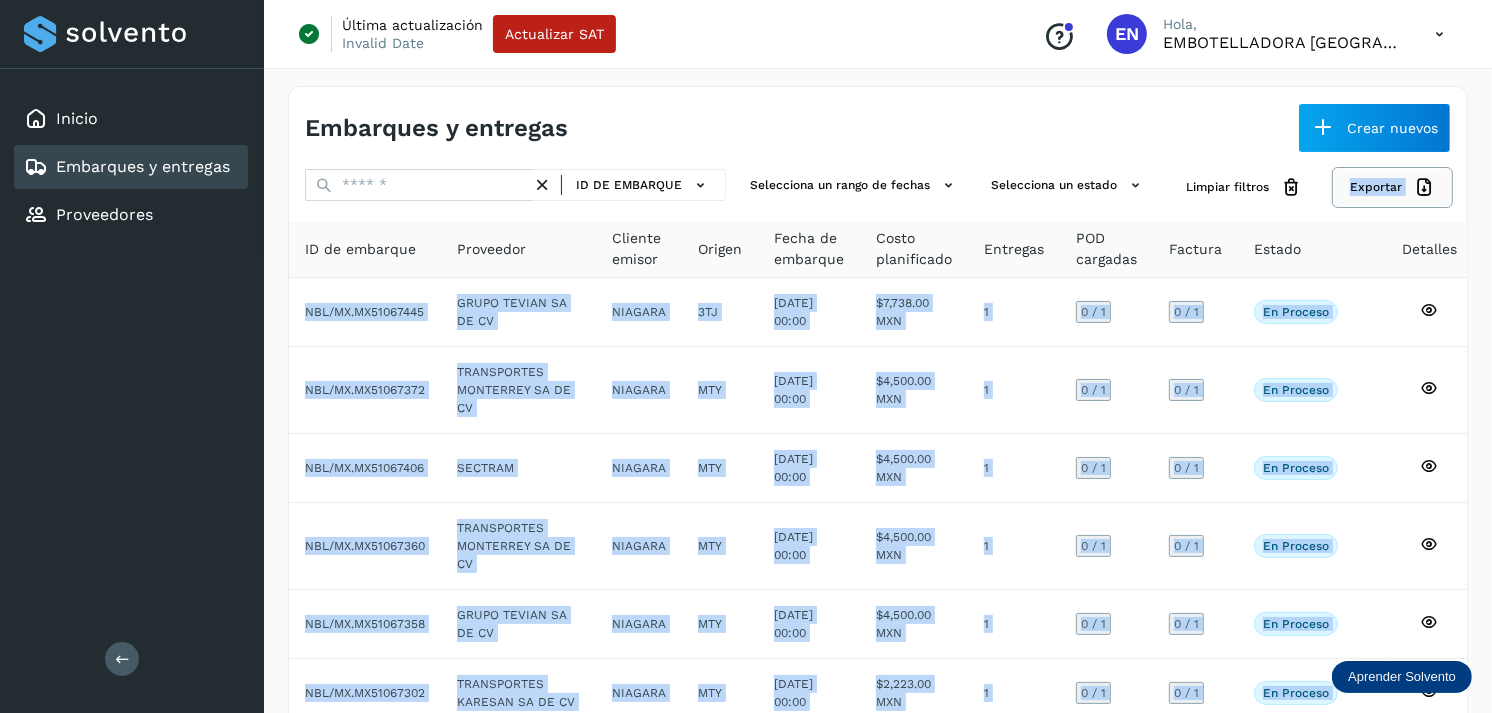 click on "Exportar" at bounding box center (1392, 187) 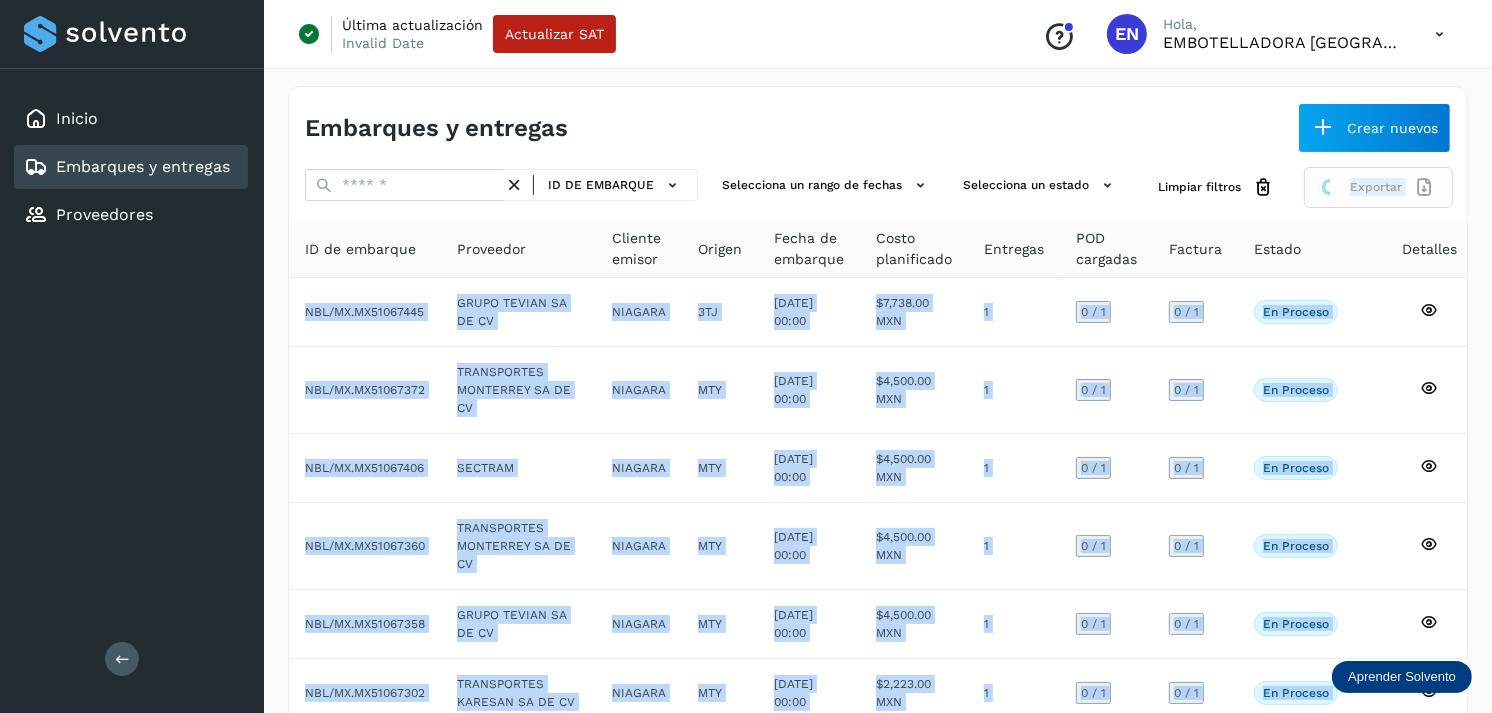 click on "Exportar" at bounding box center [1378, 187] 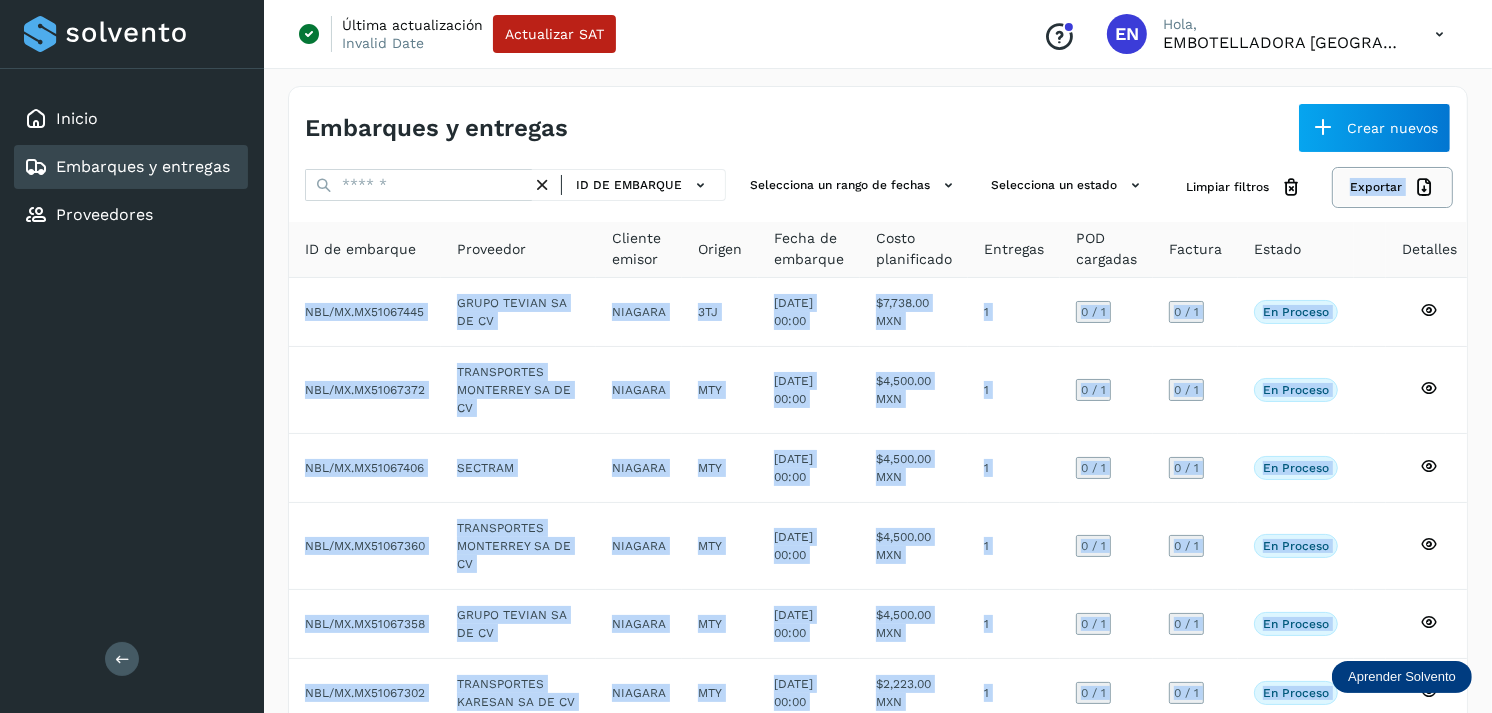 click on "Exportar" at bounding box center (1392, 187) 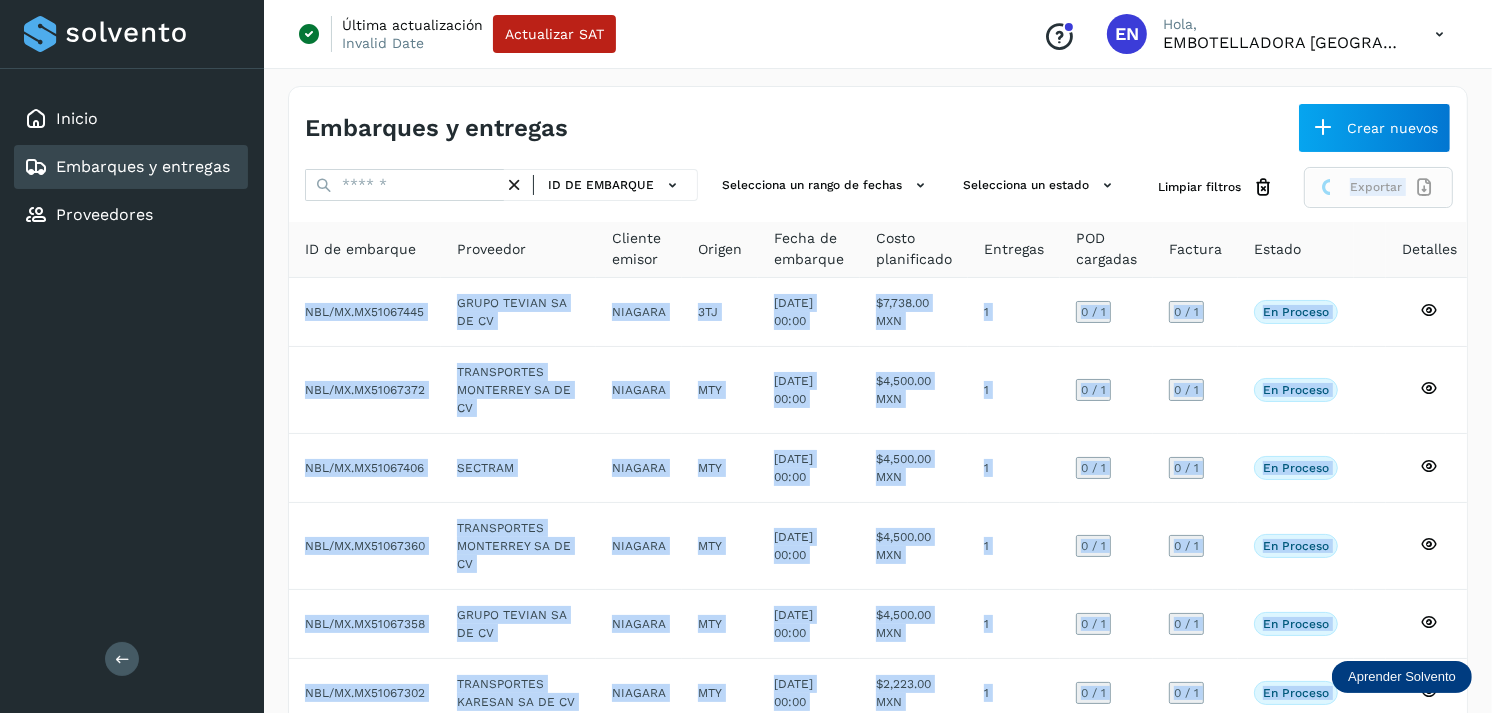 click on "Exportar" at bounding box center [1378, 187] 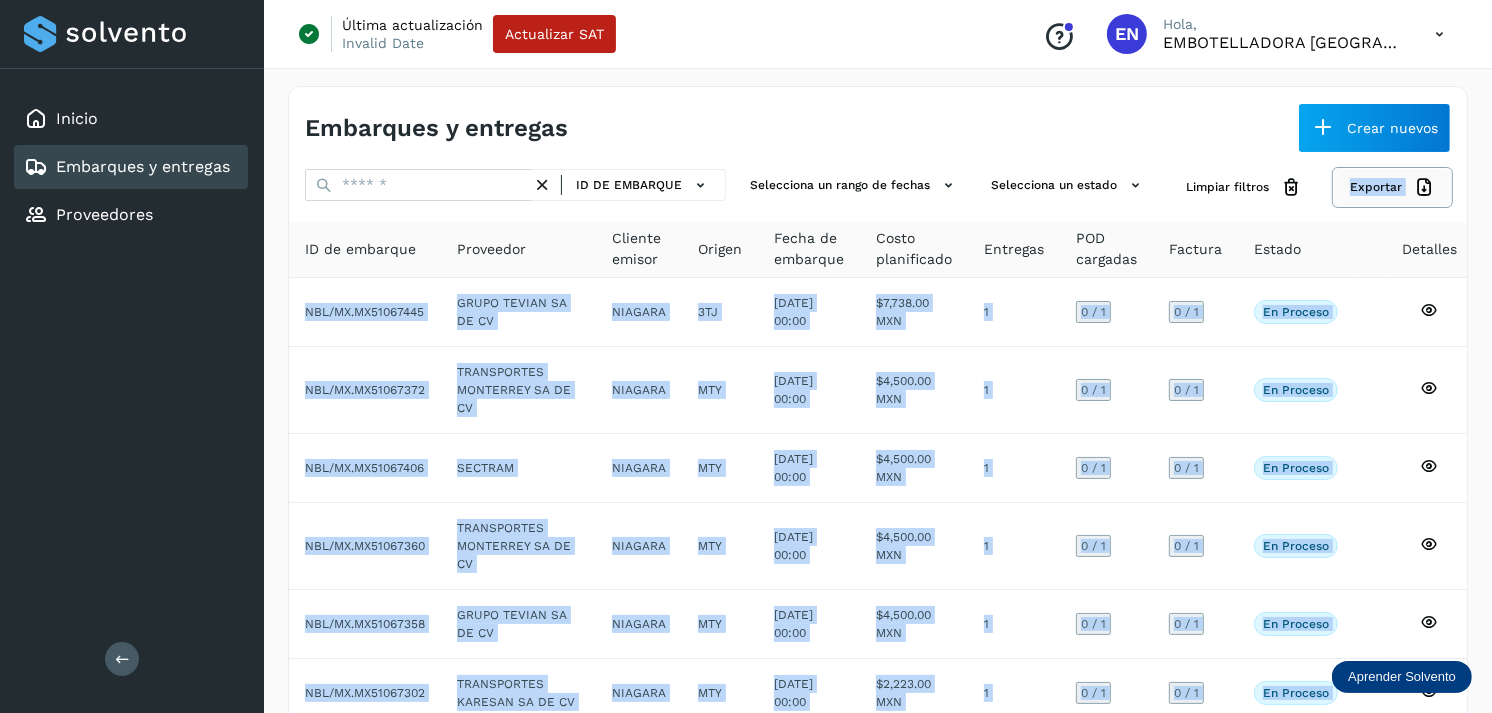 click on "Exportar" at bounding box center [1392, 187] 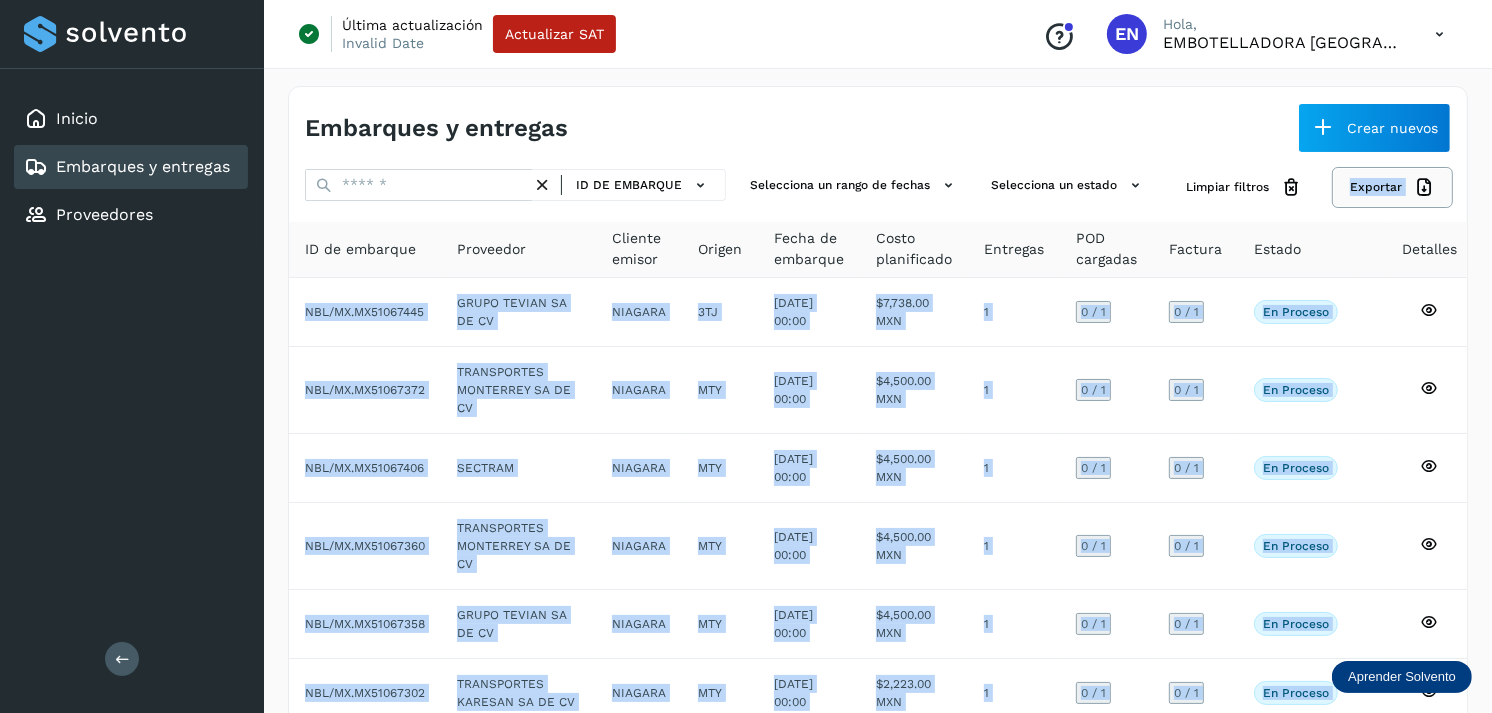 click on "Exportar" at bounding box center [1392, 187] 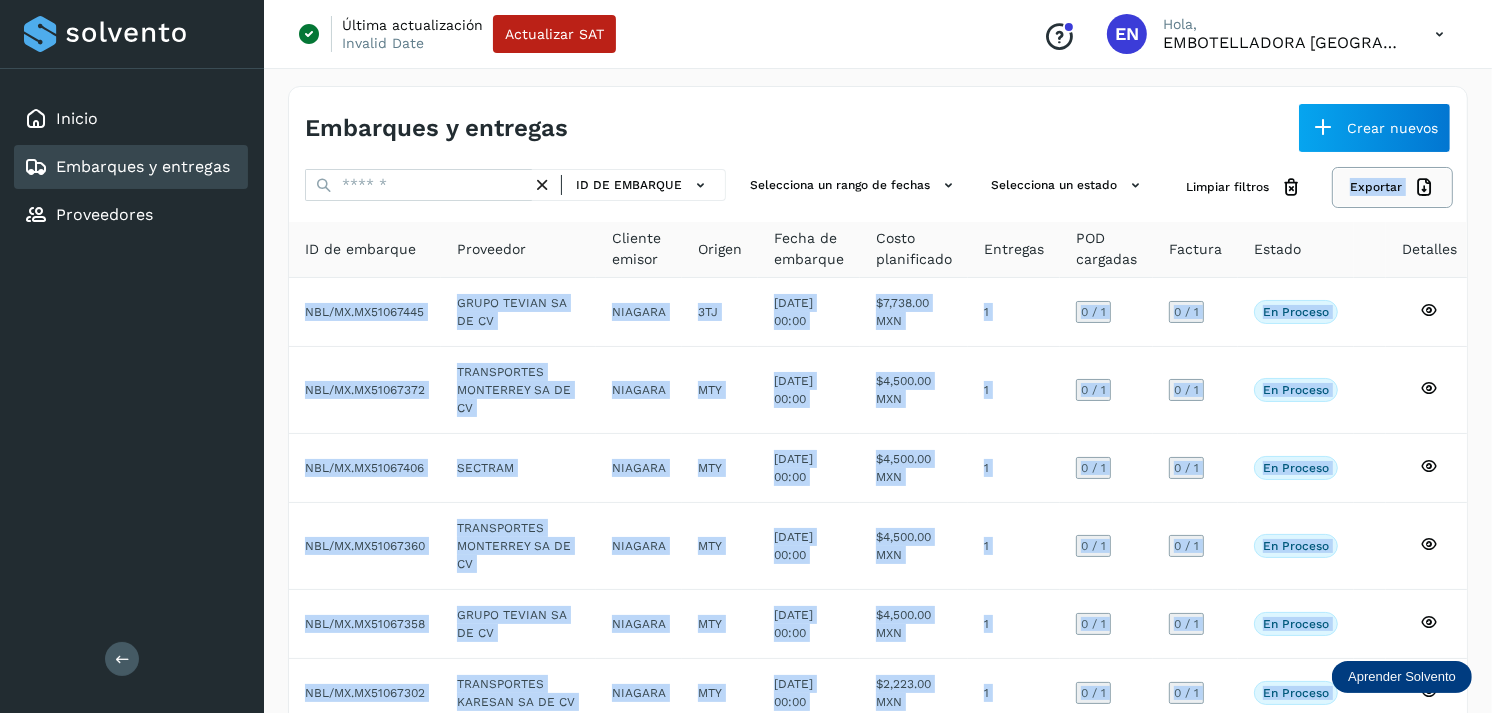 click on "Exportar" at bounding box center (1392, 187) 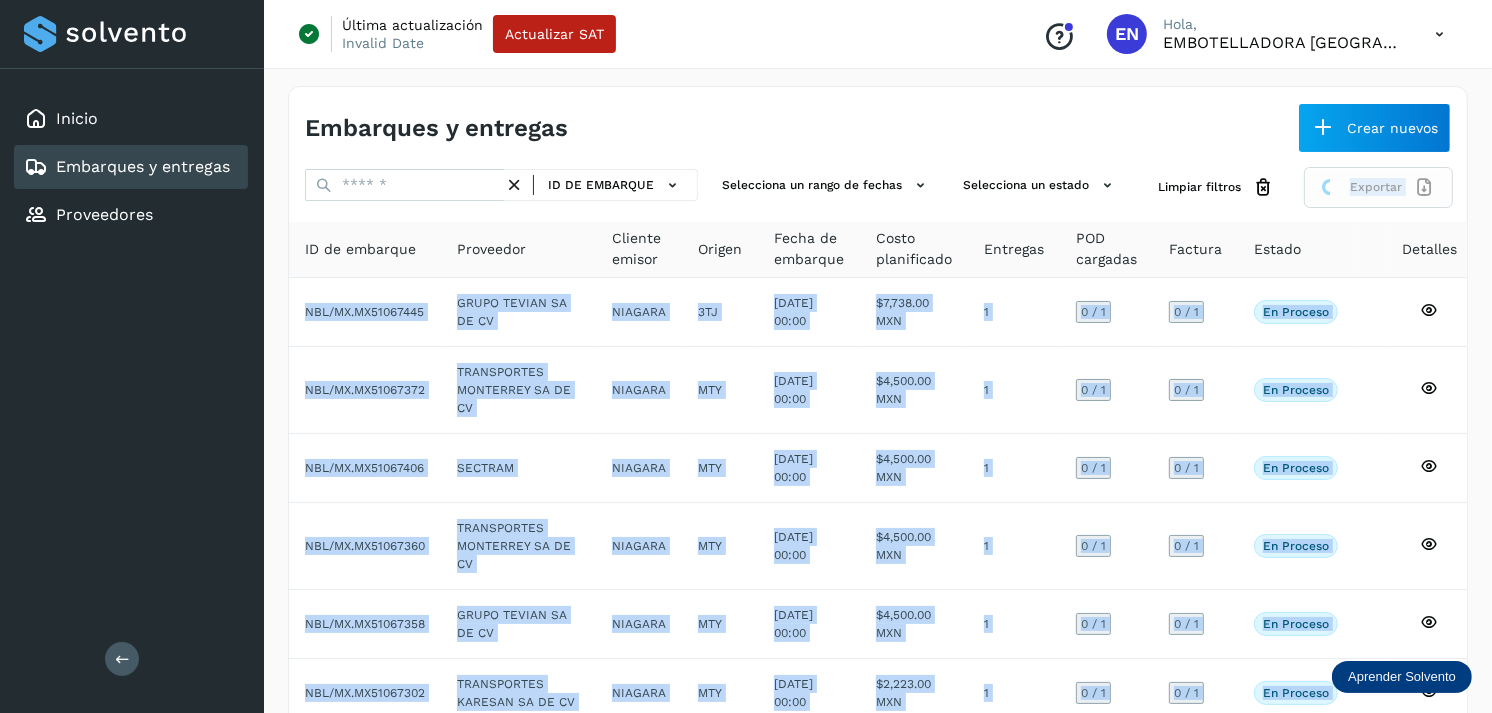 click on "Exportar" at bounding box center (1378, 187) 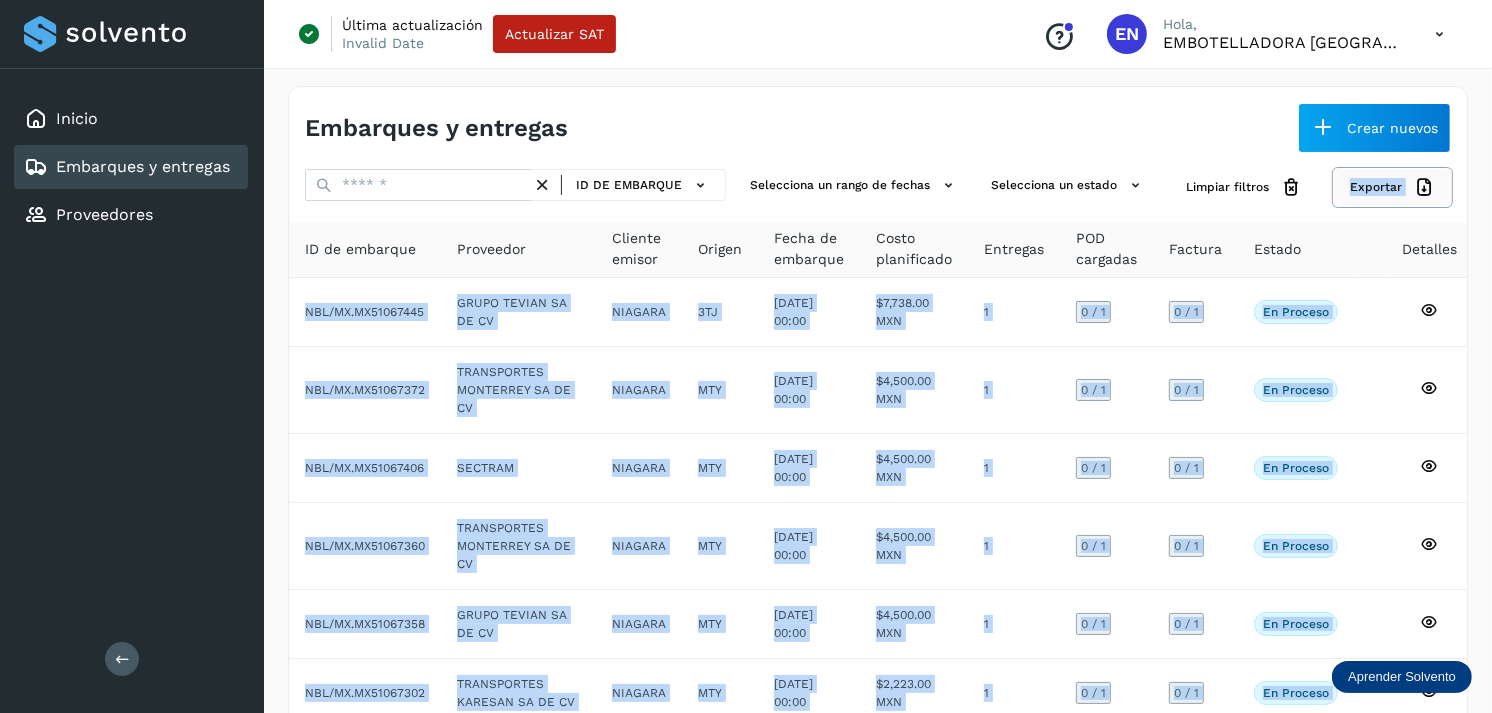 click on "Exportar" at bounding box center (1392, 187) 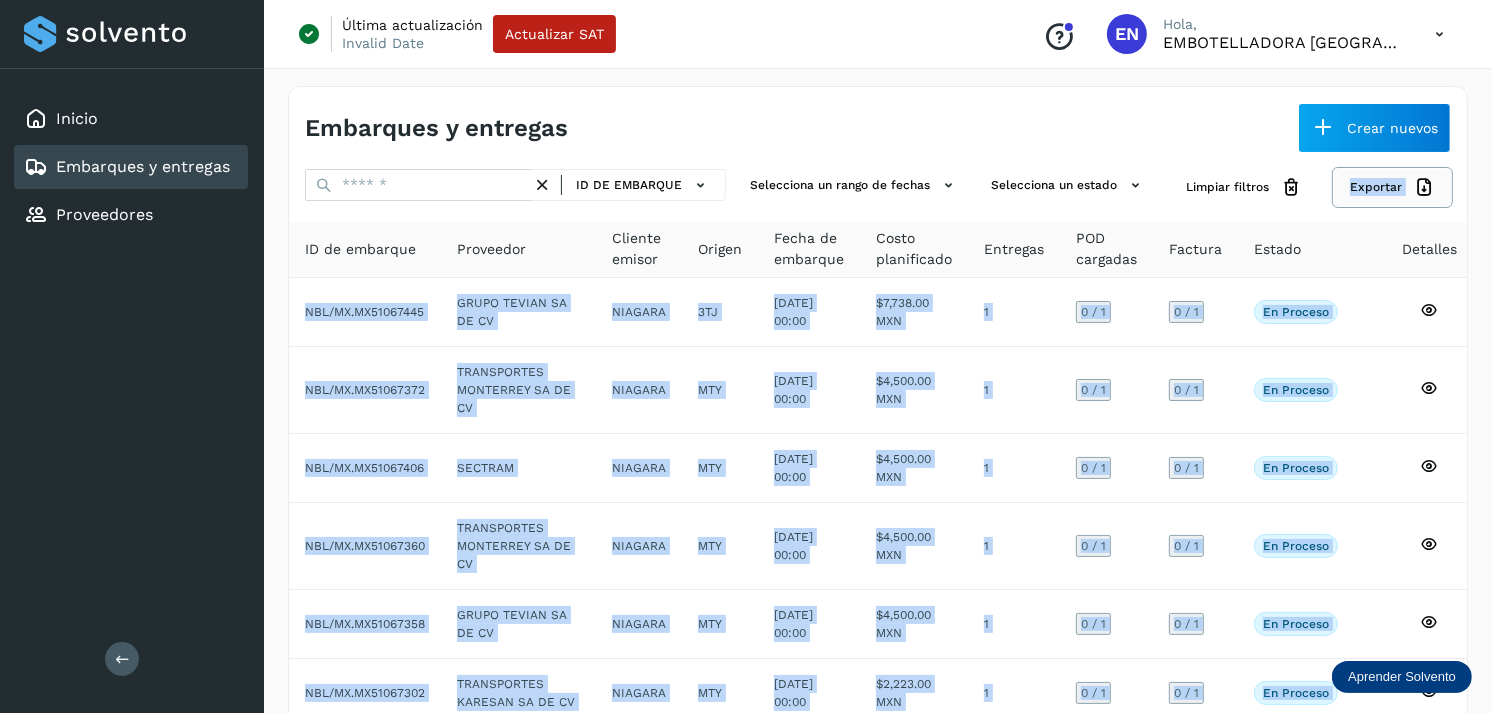 click 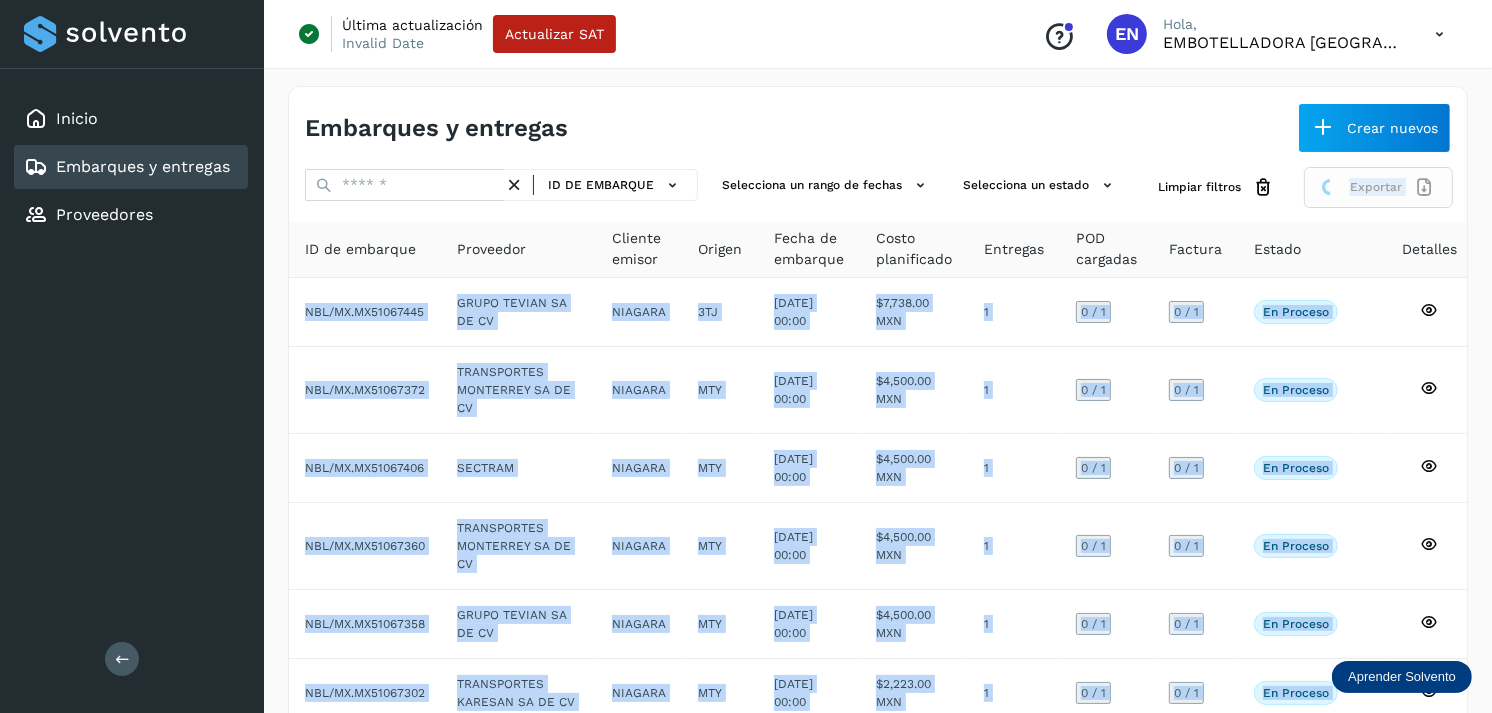 click 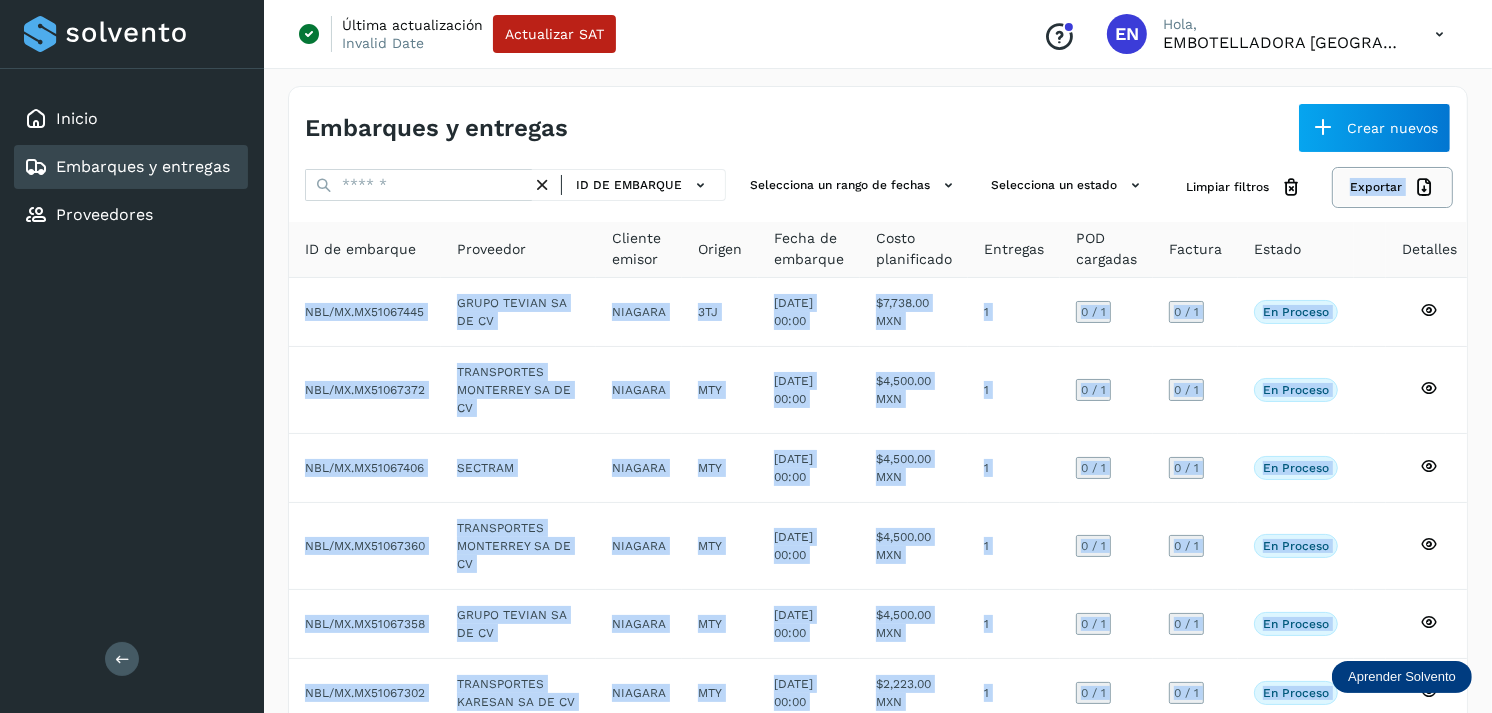 click 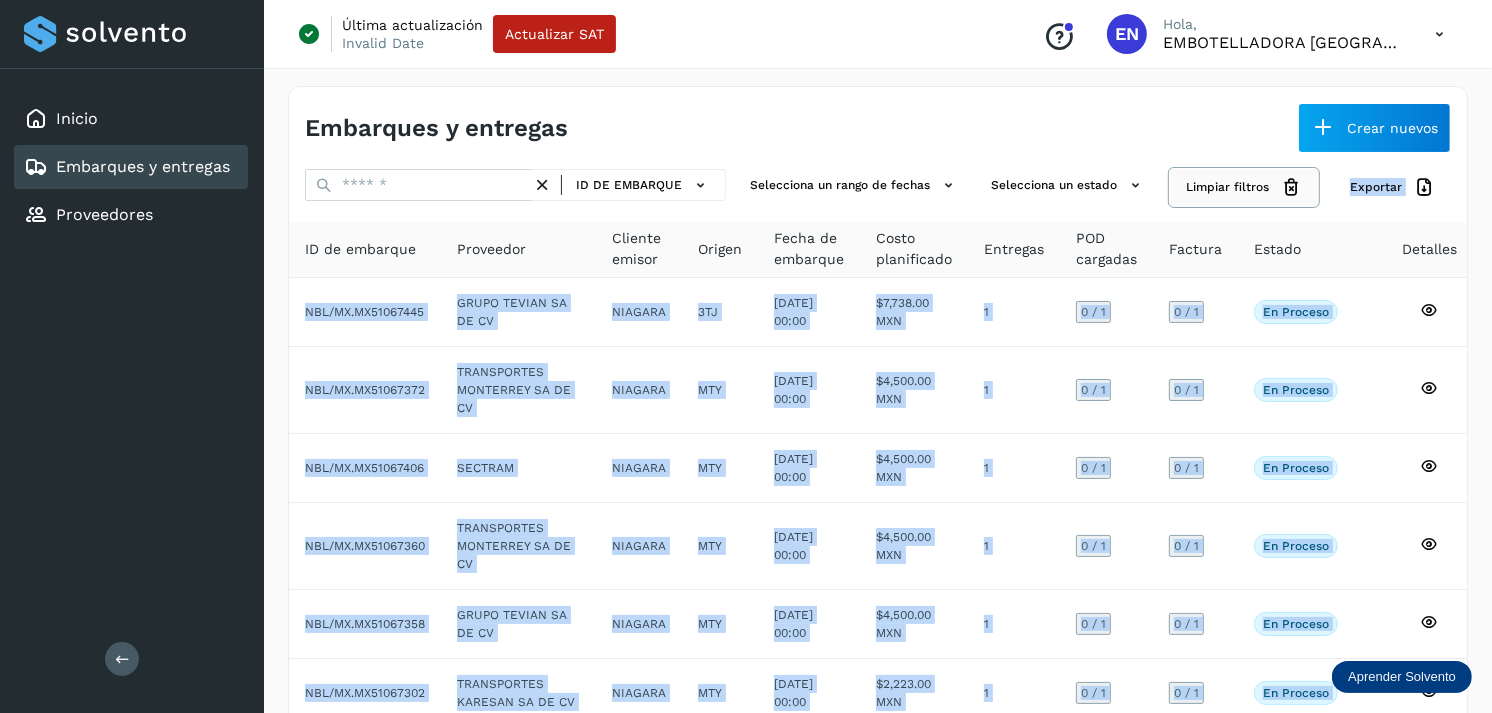 click on "Limpiar filtros" at bounding box center (1244, 187) 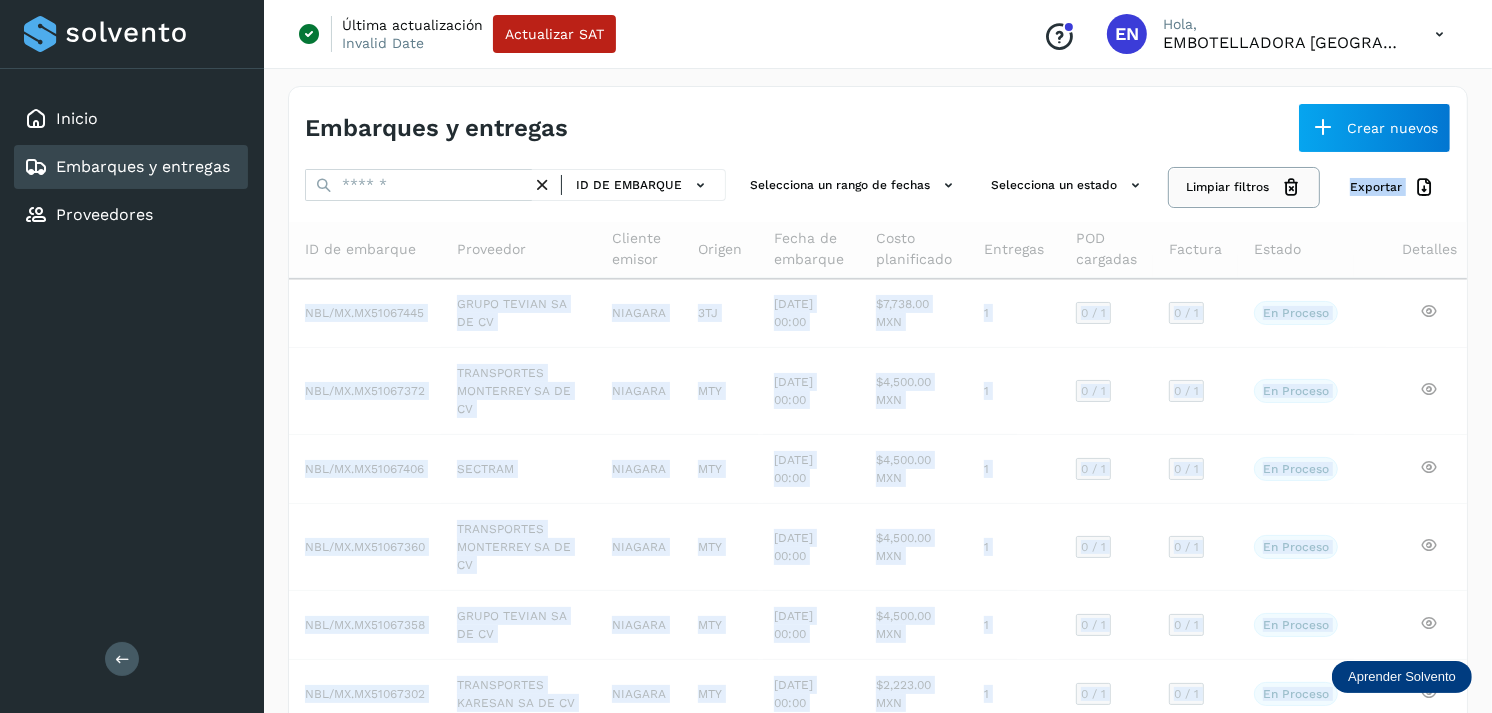 click on "Limpiar filtros" at bounding box center (1244, 187) 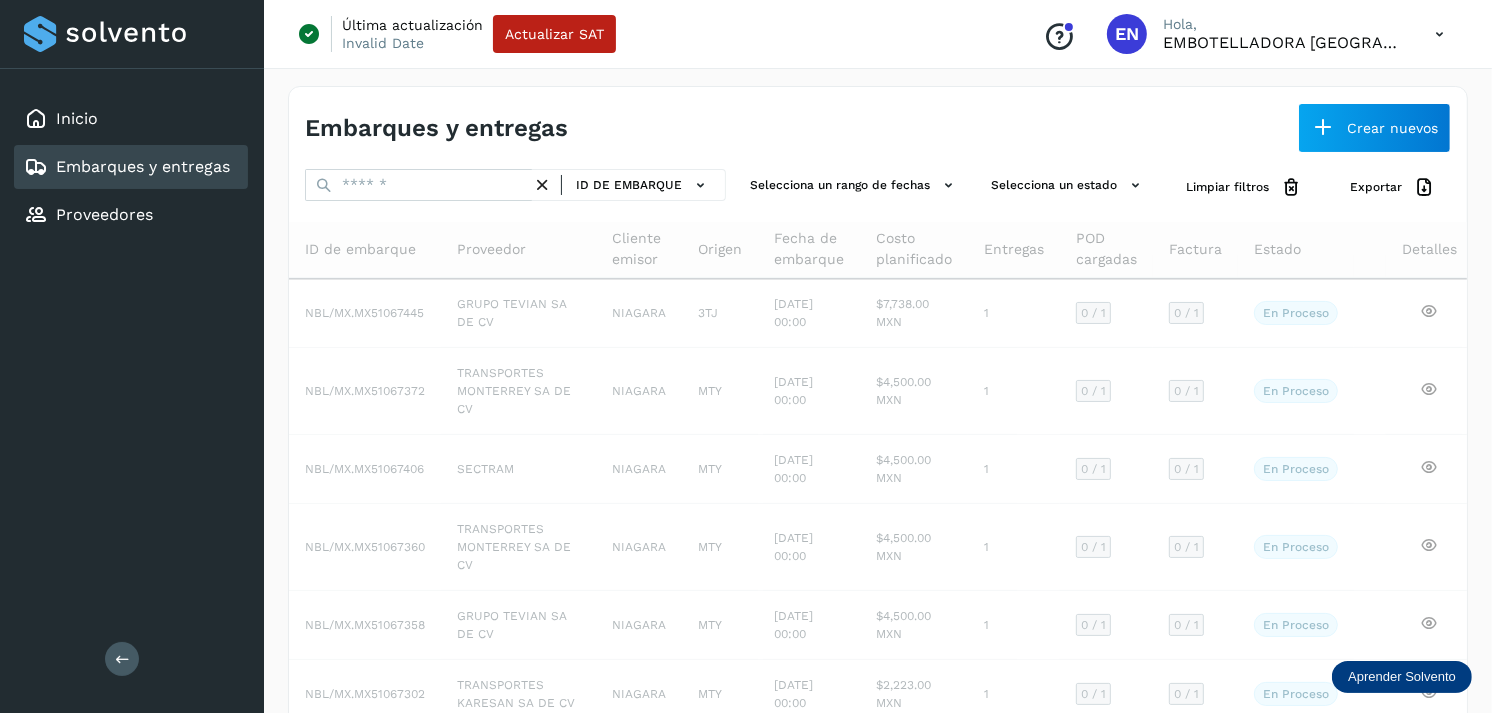 click on "Embarques y entregas Crear nuevos" at bounding box center [878, 120] 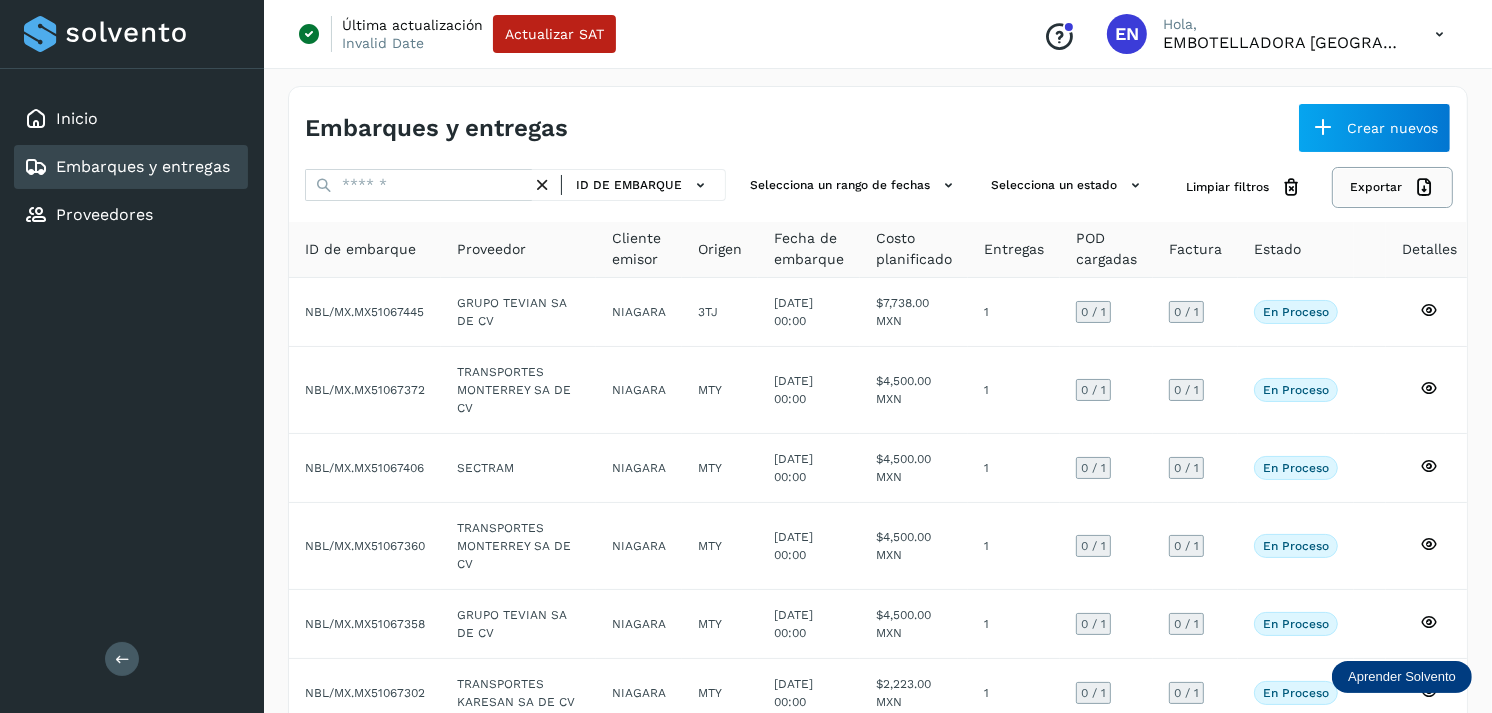 click on "Exportar" at bounding box center (1392, 187) 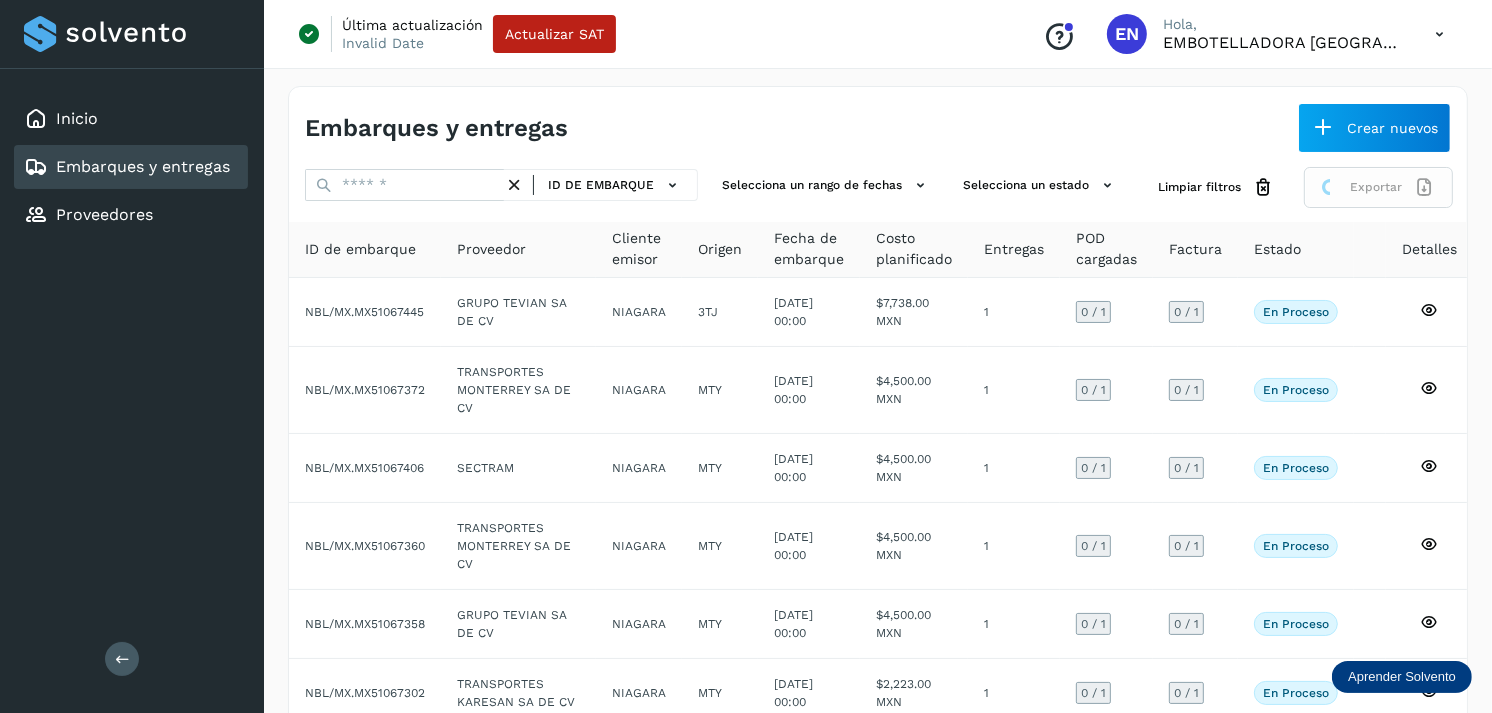click on "Exportar" at bounding box center [1378, 187] 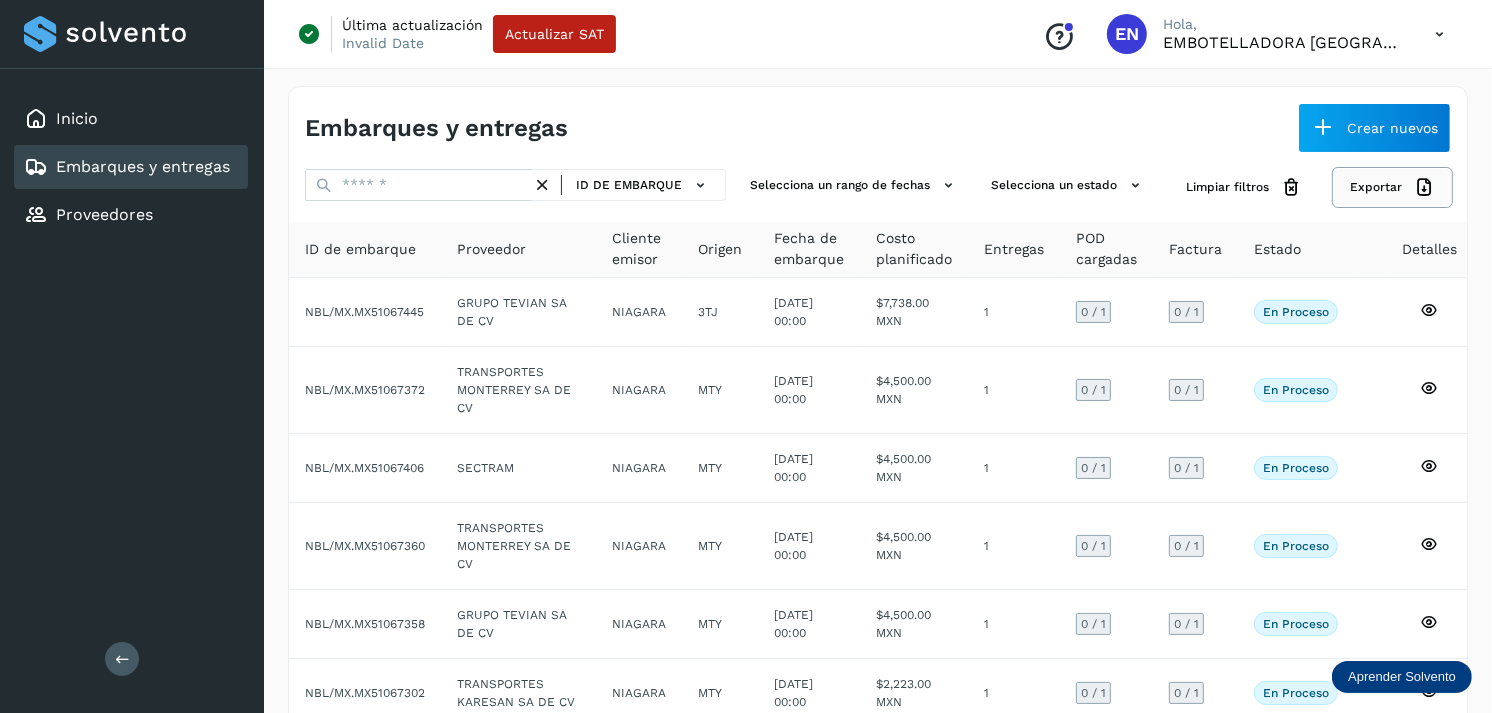 click on "Exportar" at bounding box center (1392, 187) 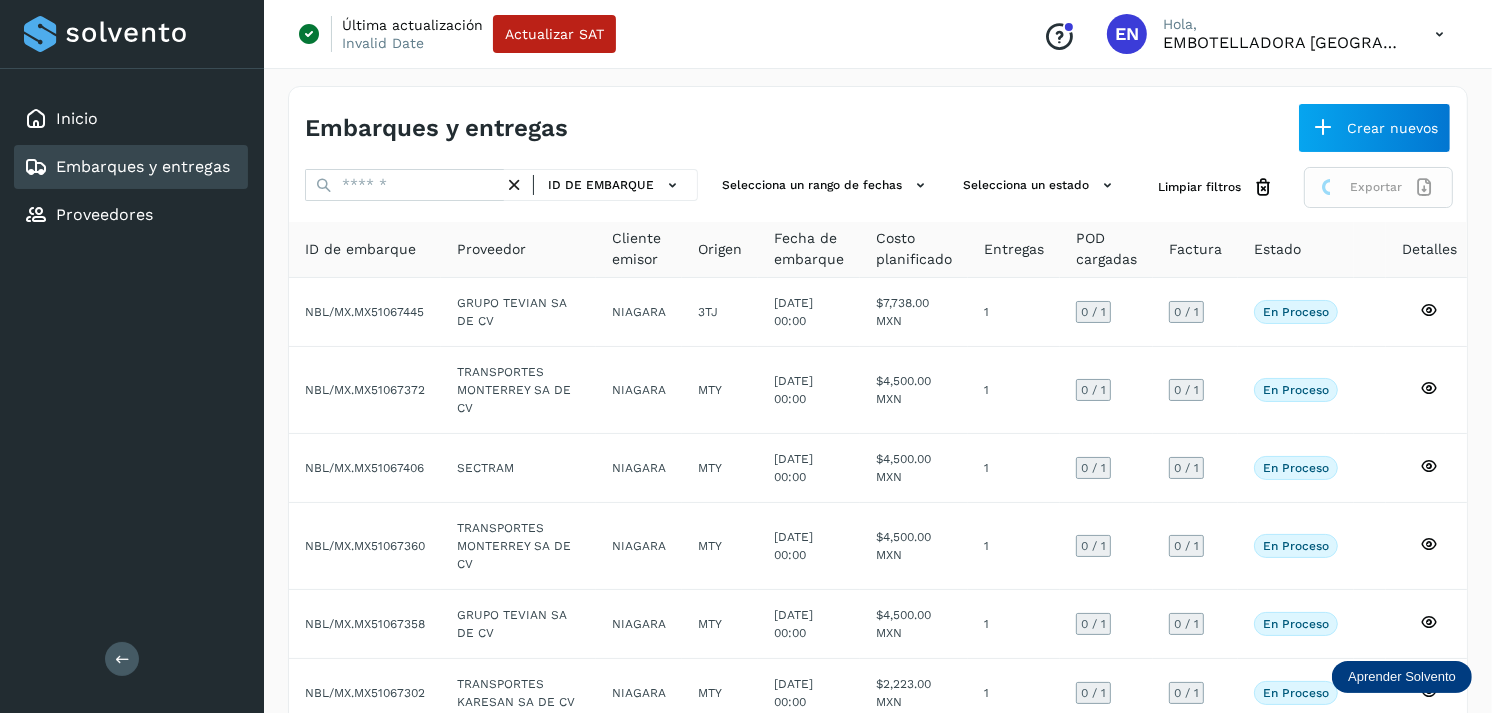 click on "Exportar" at bounding box center (1378, 187) 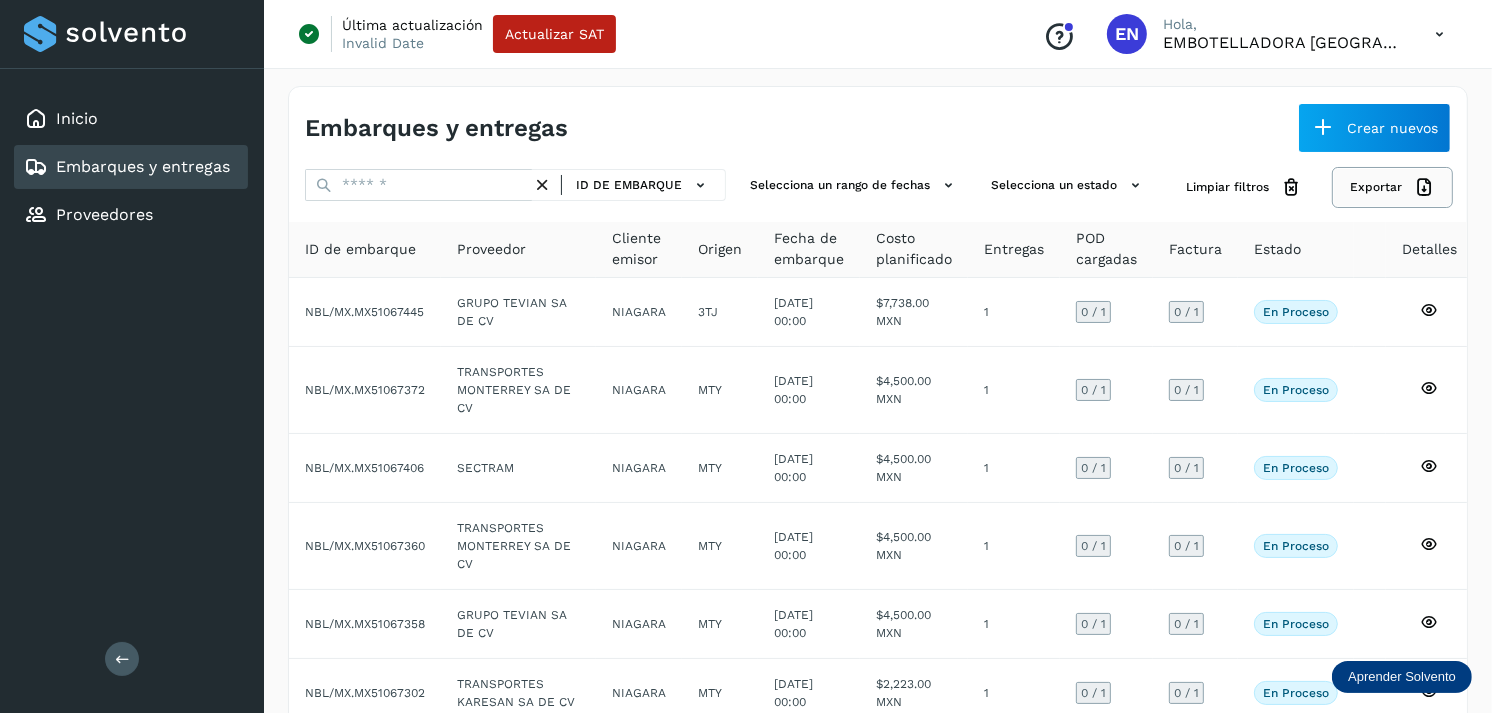 click on "Exportar" at bounding box center (1392, 187) 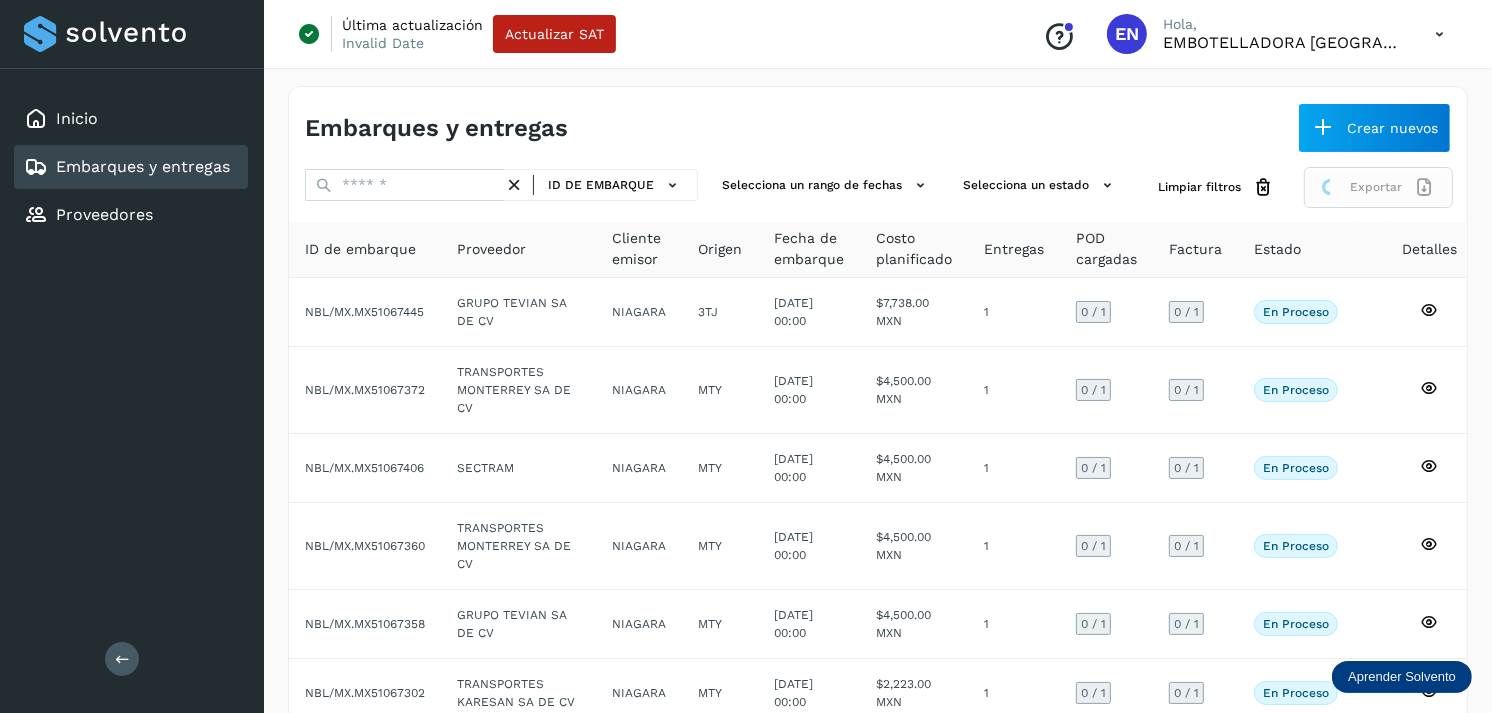 click on "Exportar" at bounding box center [1378, 187] 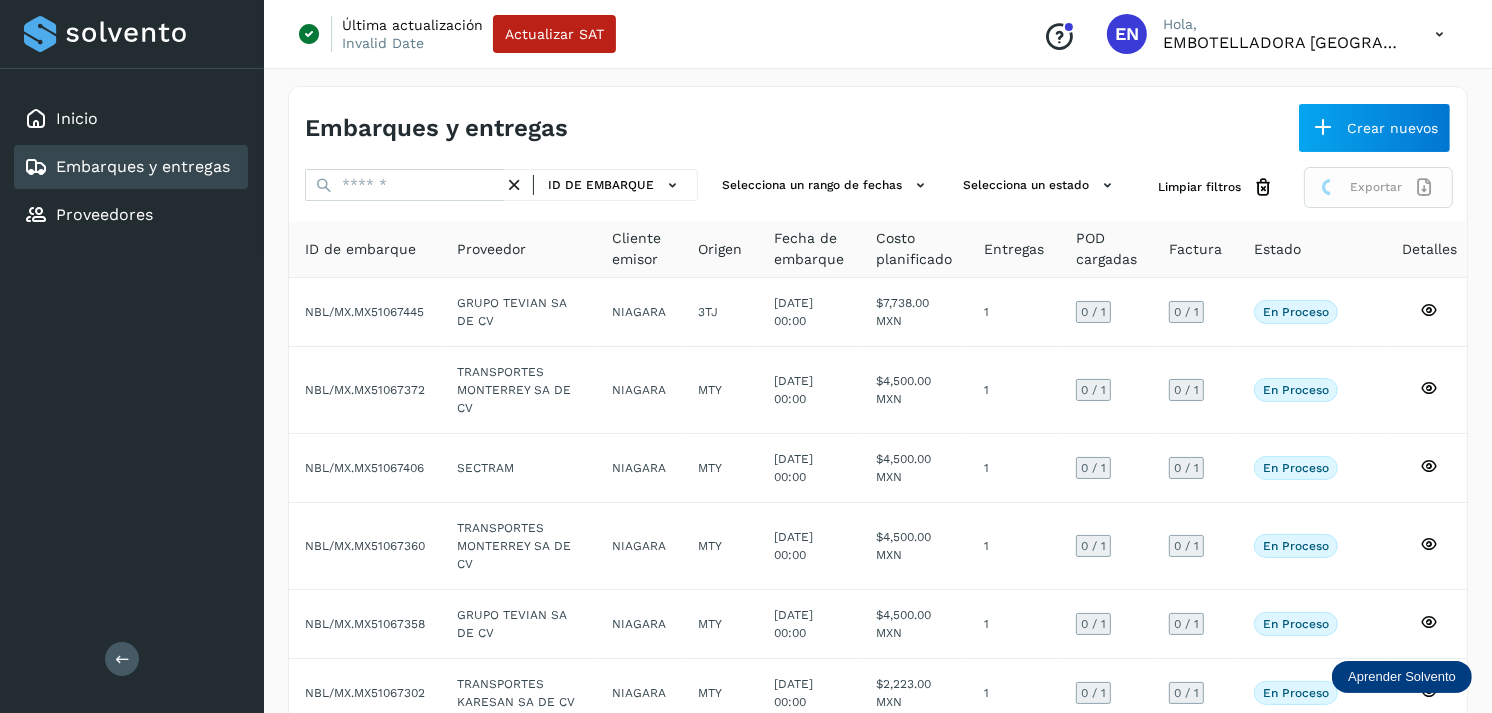 click on "Exportar" at bounding box center (1378, 187) 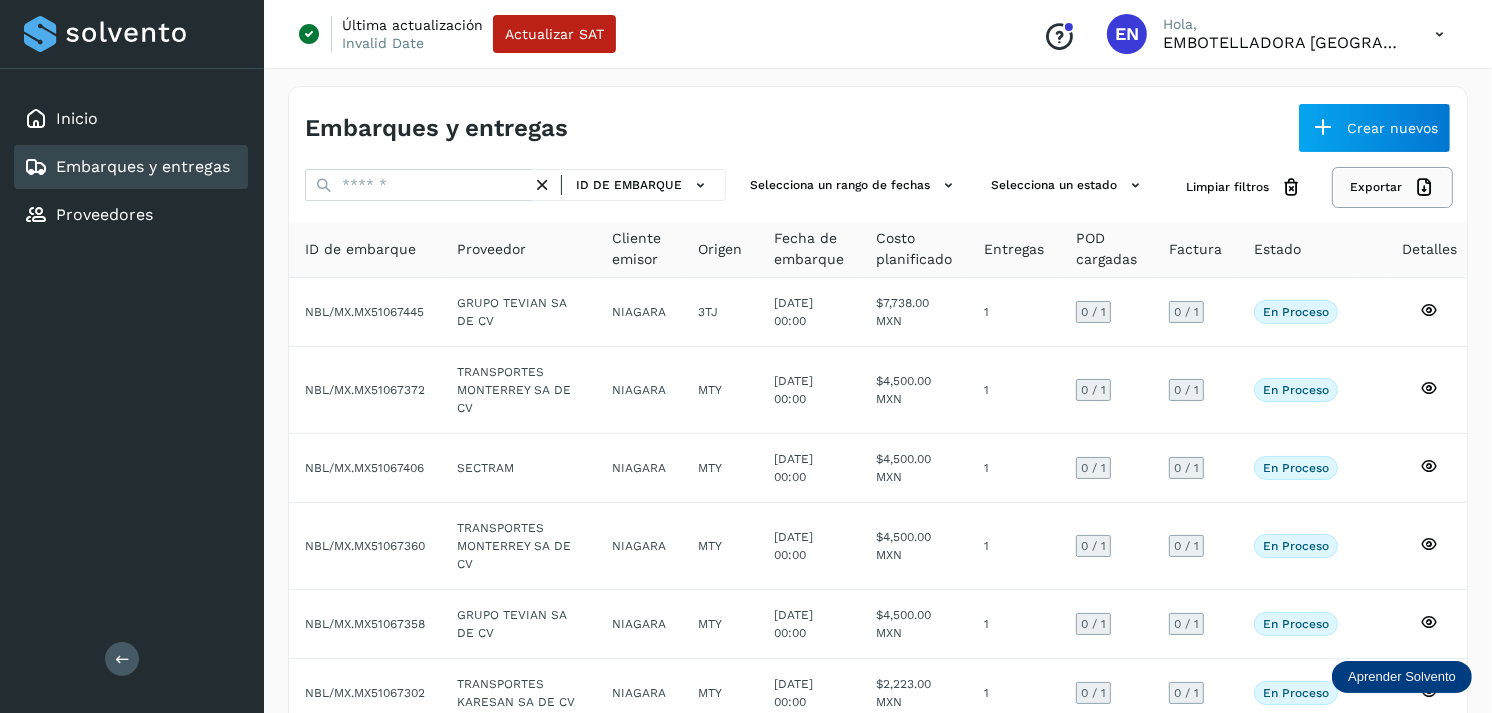 click on "Exportar" at bounding box center (1392, 187) 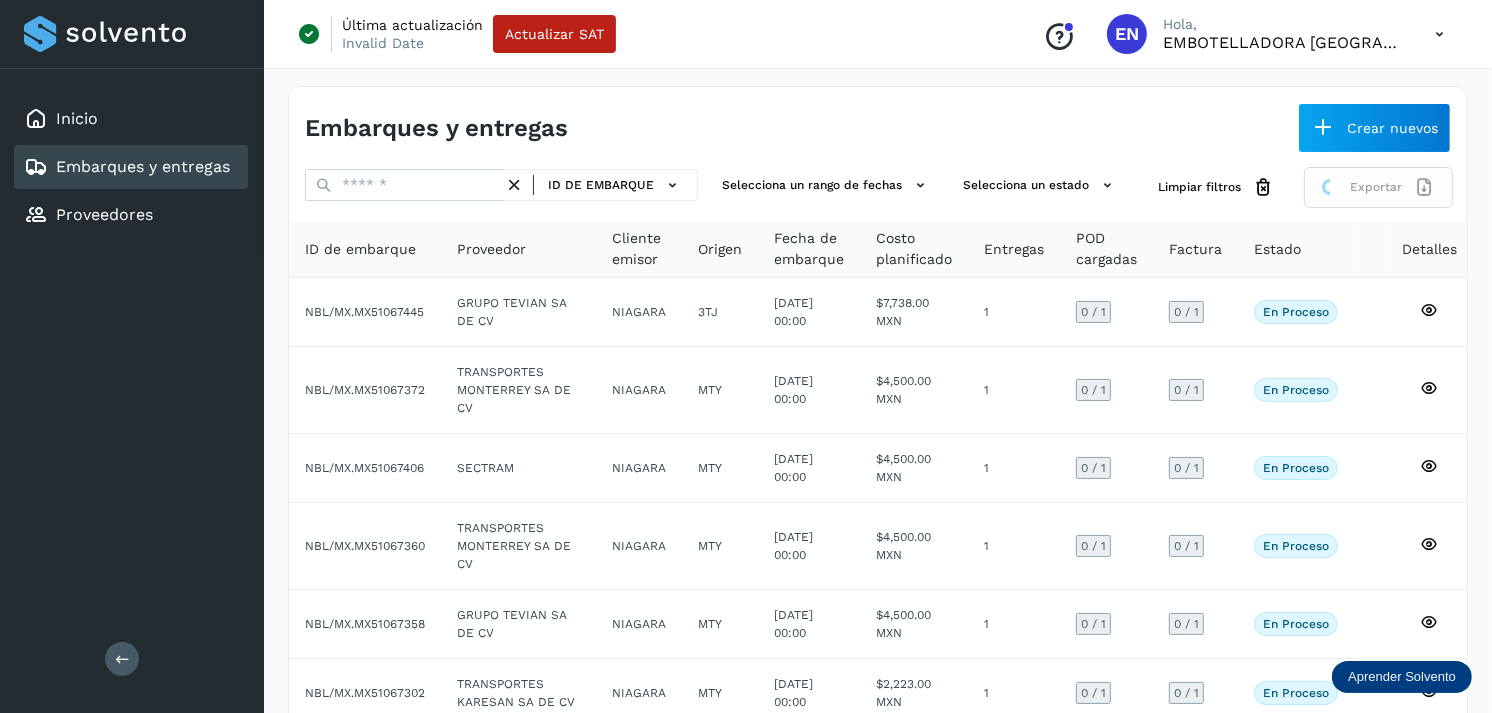 click on "Exportar" at bounding box center [1378, 187] 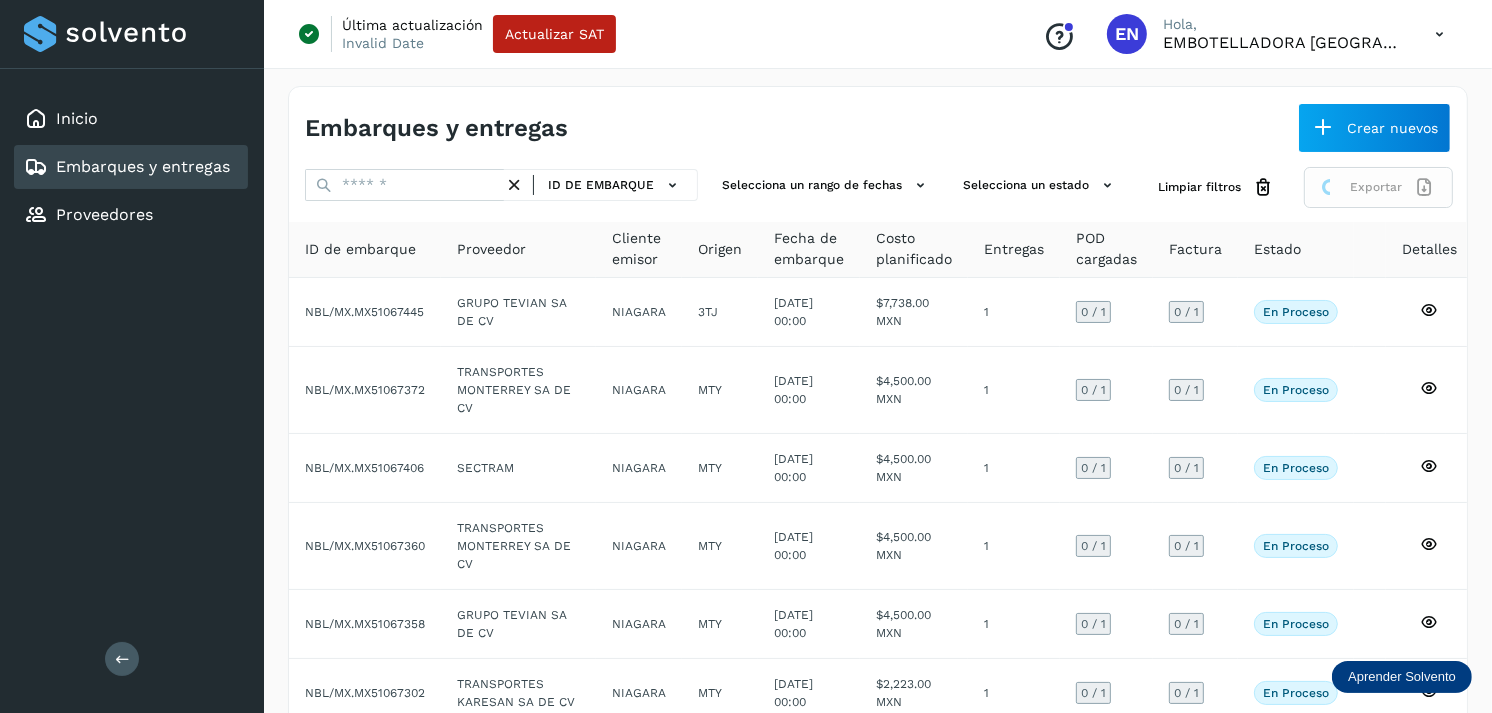 click on "Exportar" at bounding box center [1378, 187] 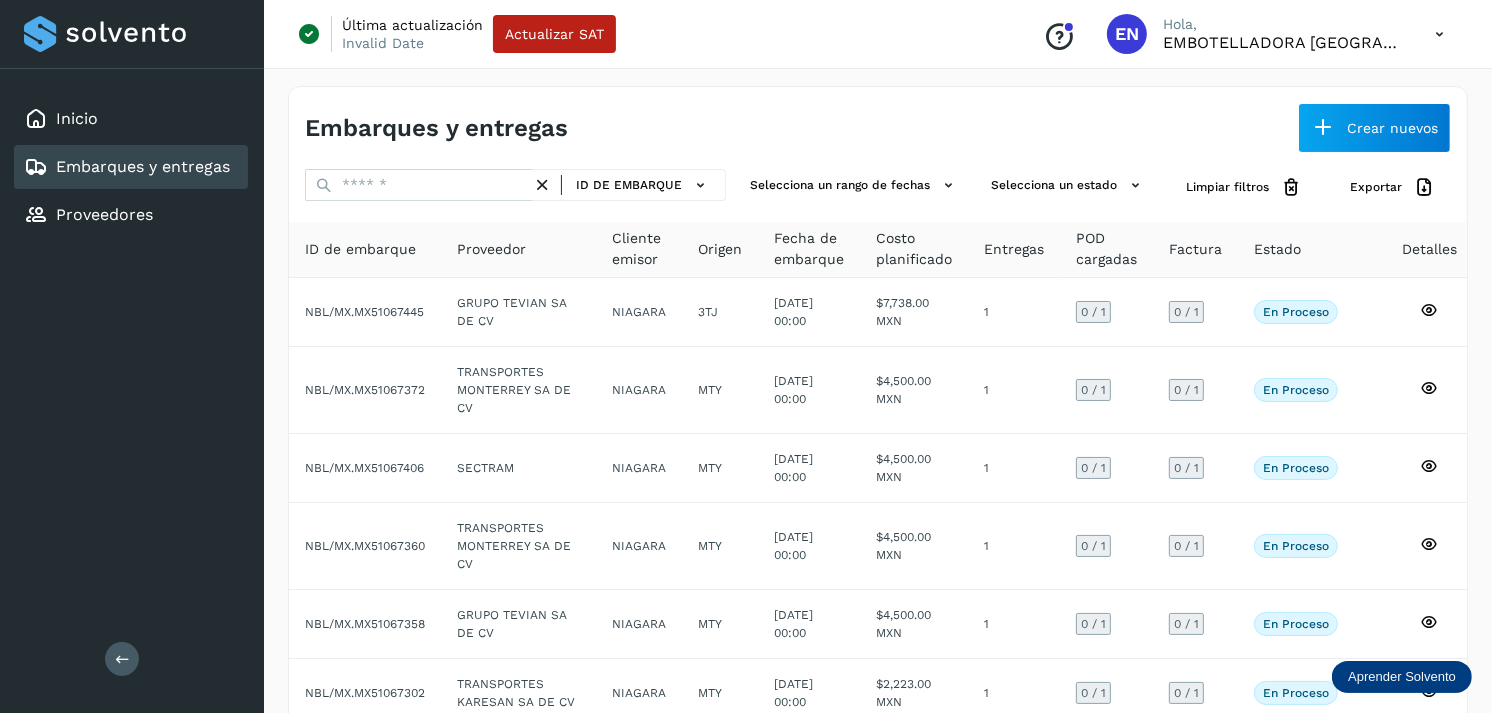 click at bounding box center [1439, 34] 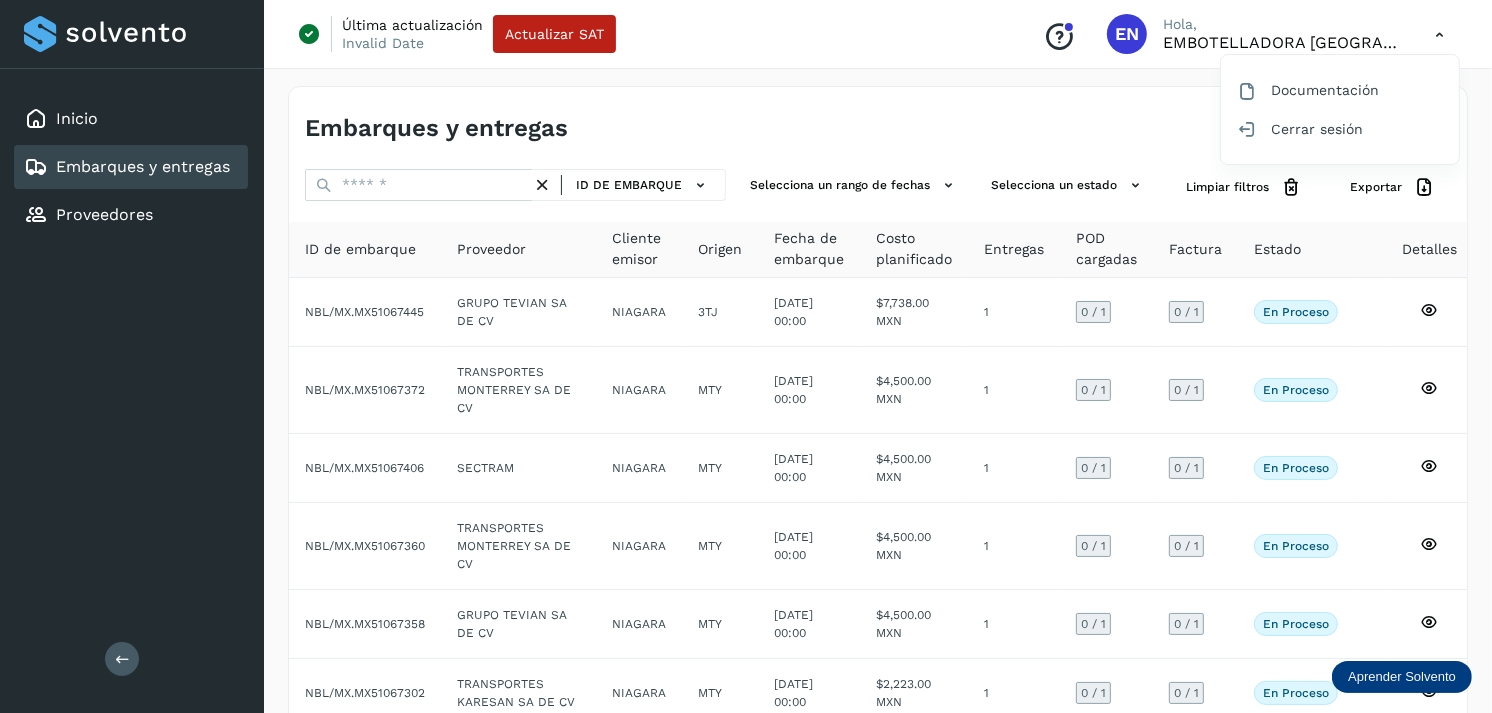 click at bounding box center [746, 356] 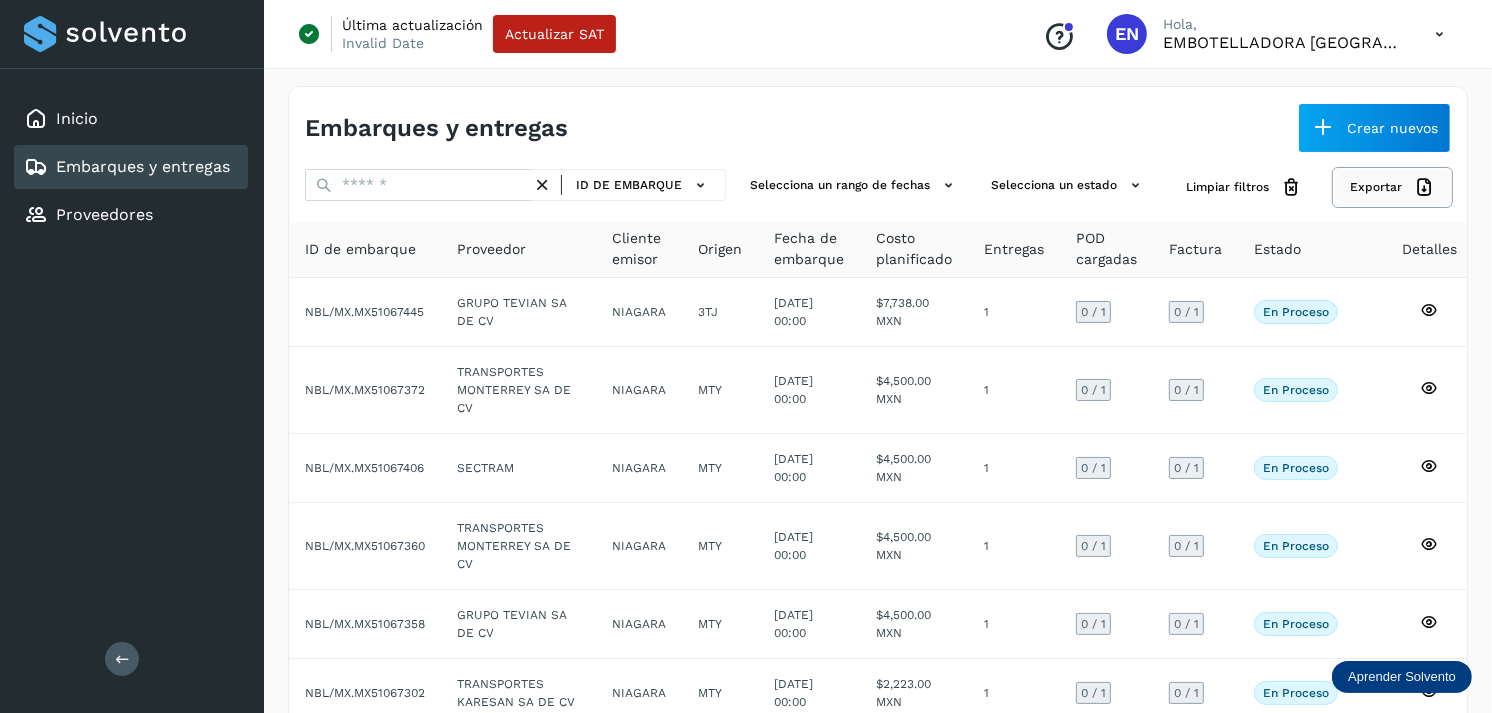 click on "Exportar" at bounding box center (1392, 187) 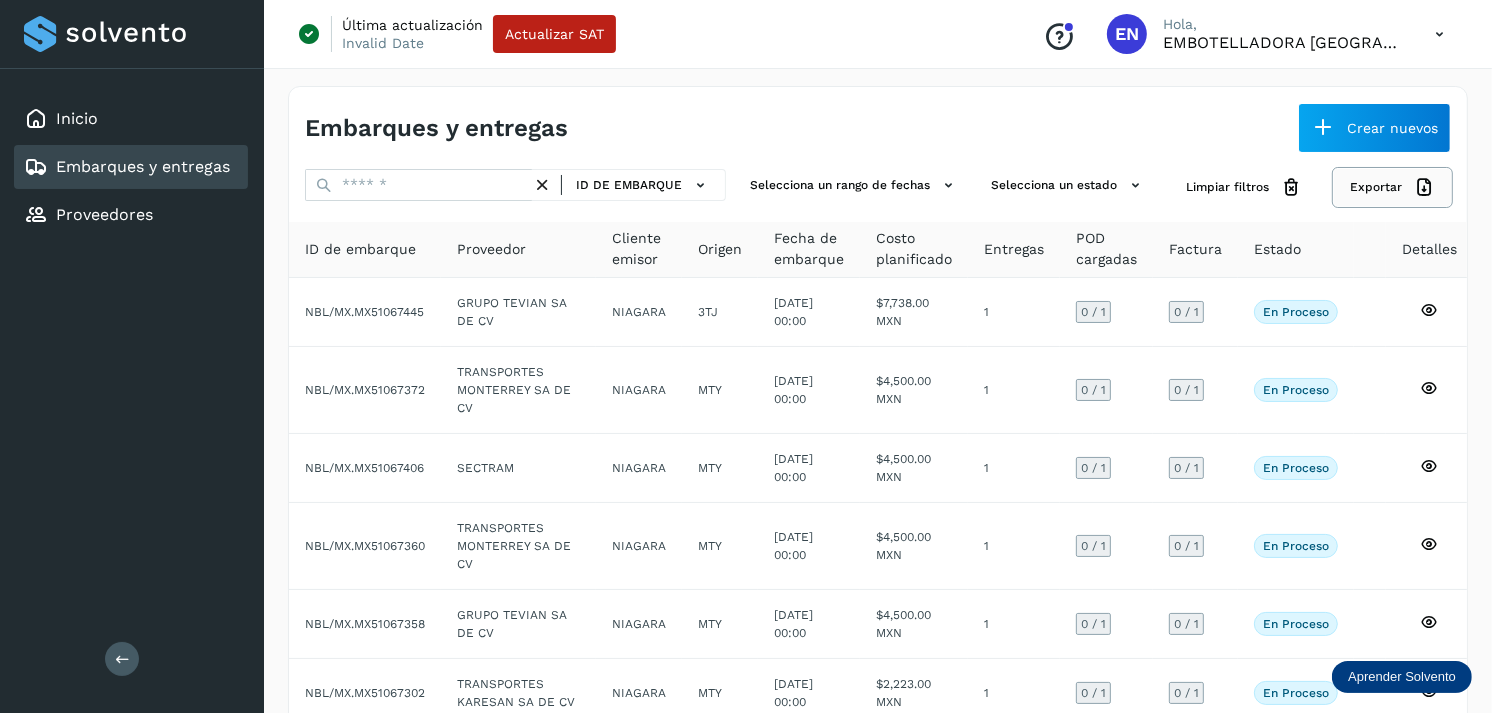click on "Exportar" at bounding box center [1392, 187] 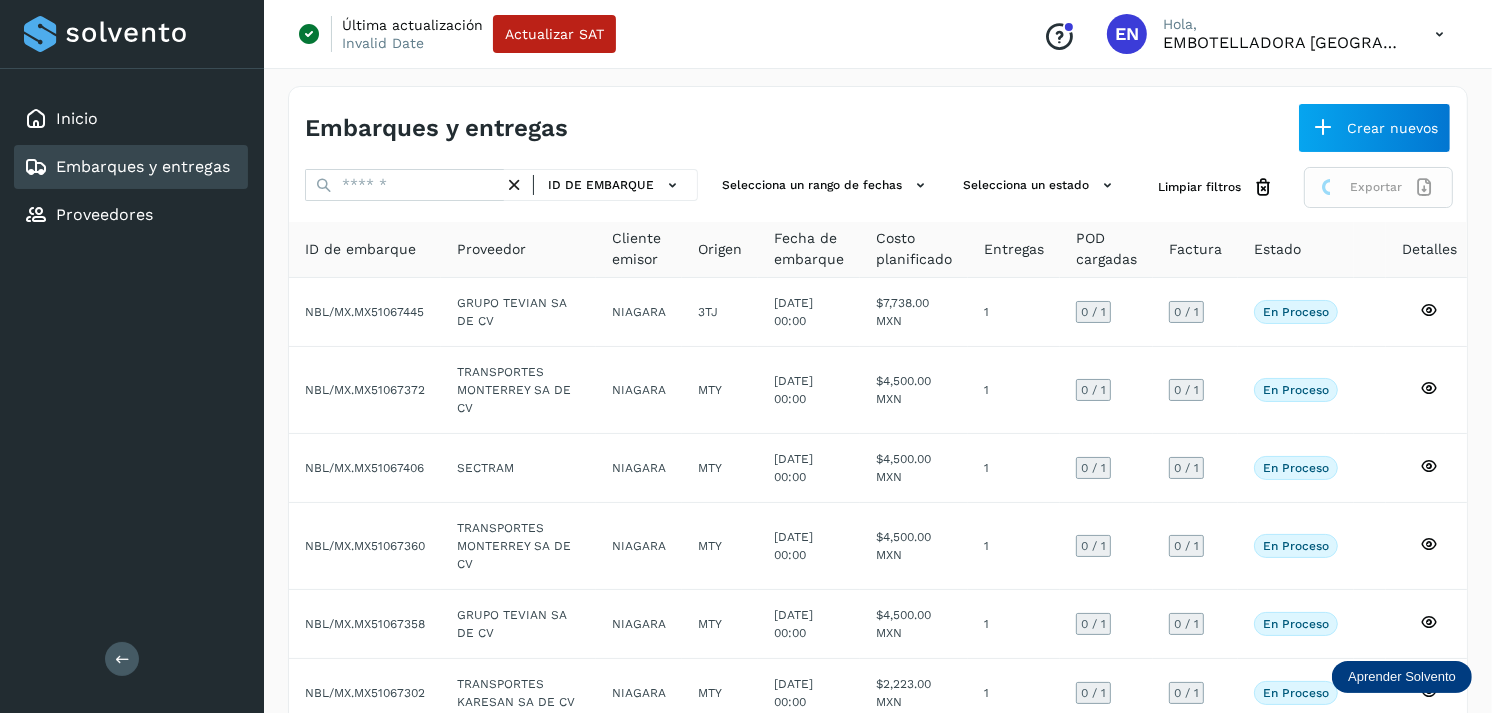 click on "Exportar" at bounding box center (1378, 187) 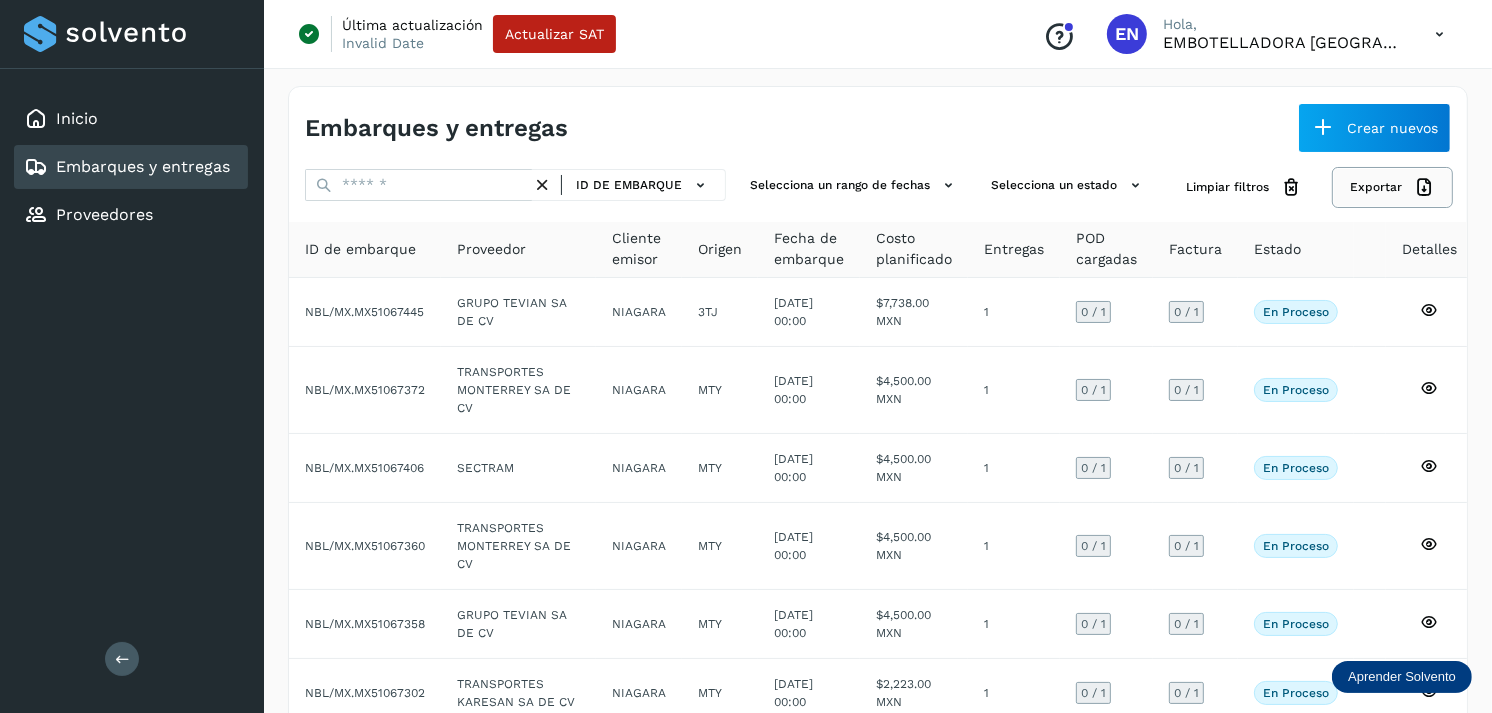 click on "Exportar" at bounding box center [1392, 187] 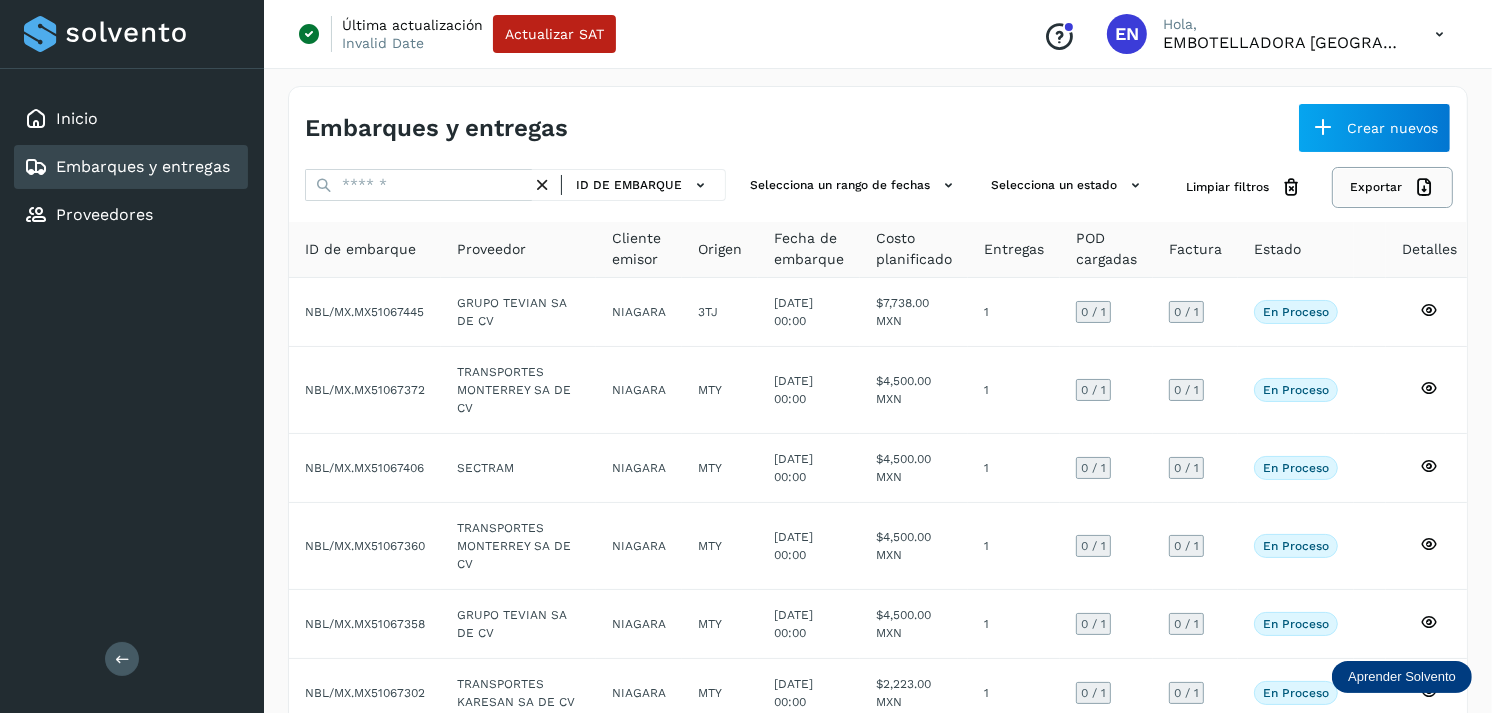 click on "Exportar" 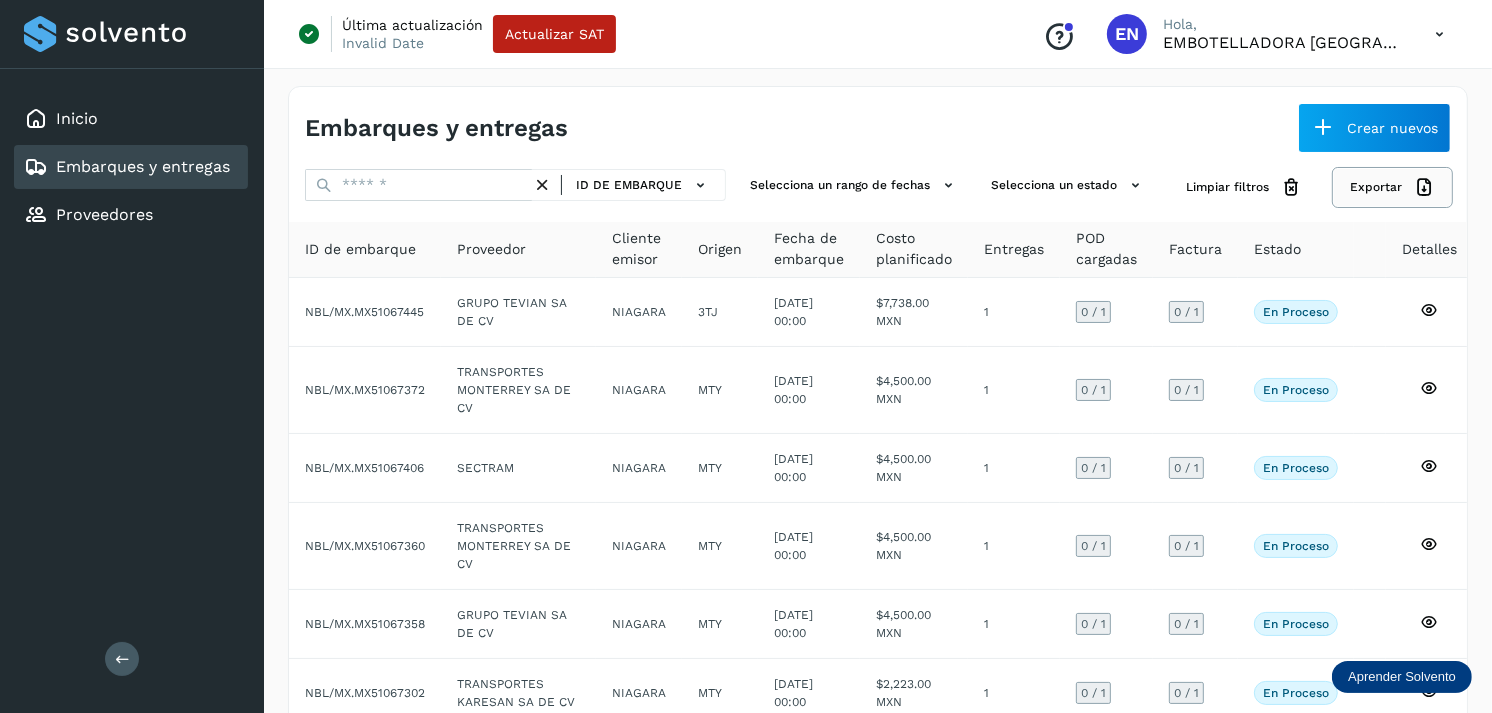click on "Exportar" 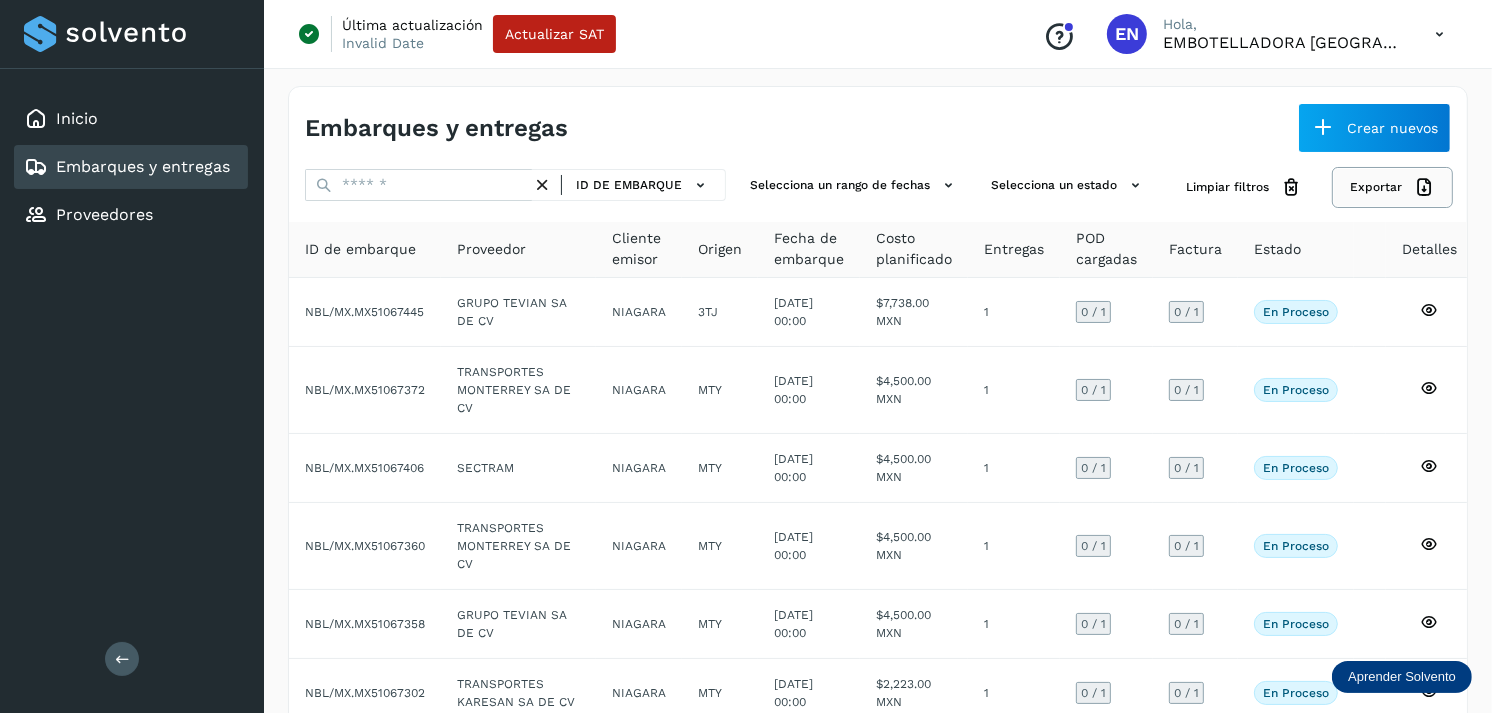 click on "Exportar" 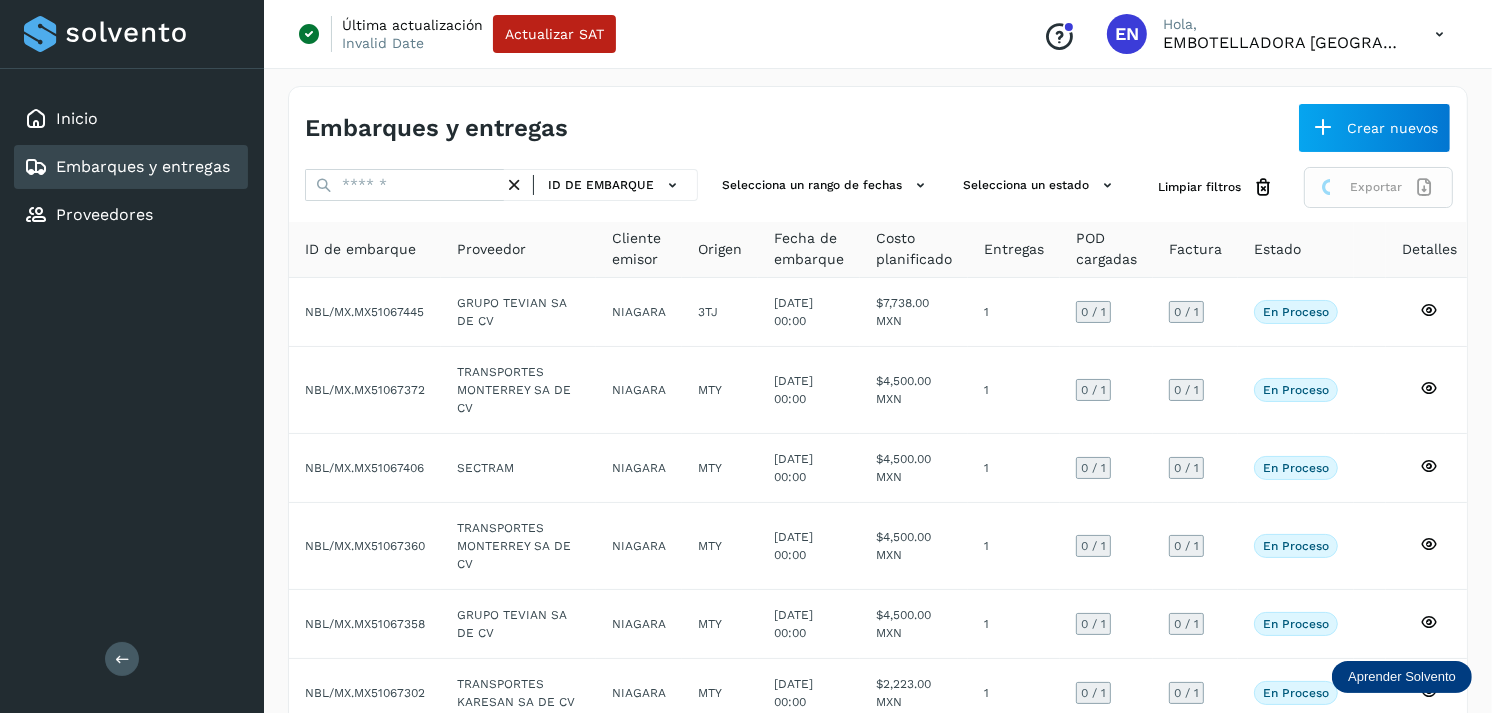 click on "Exportar" 